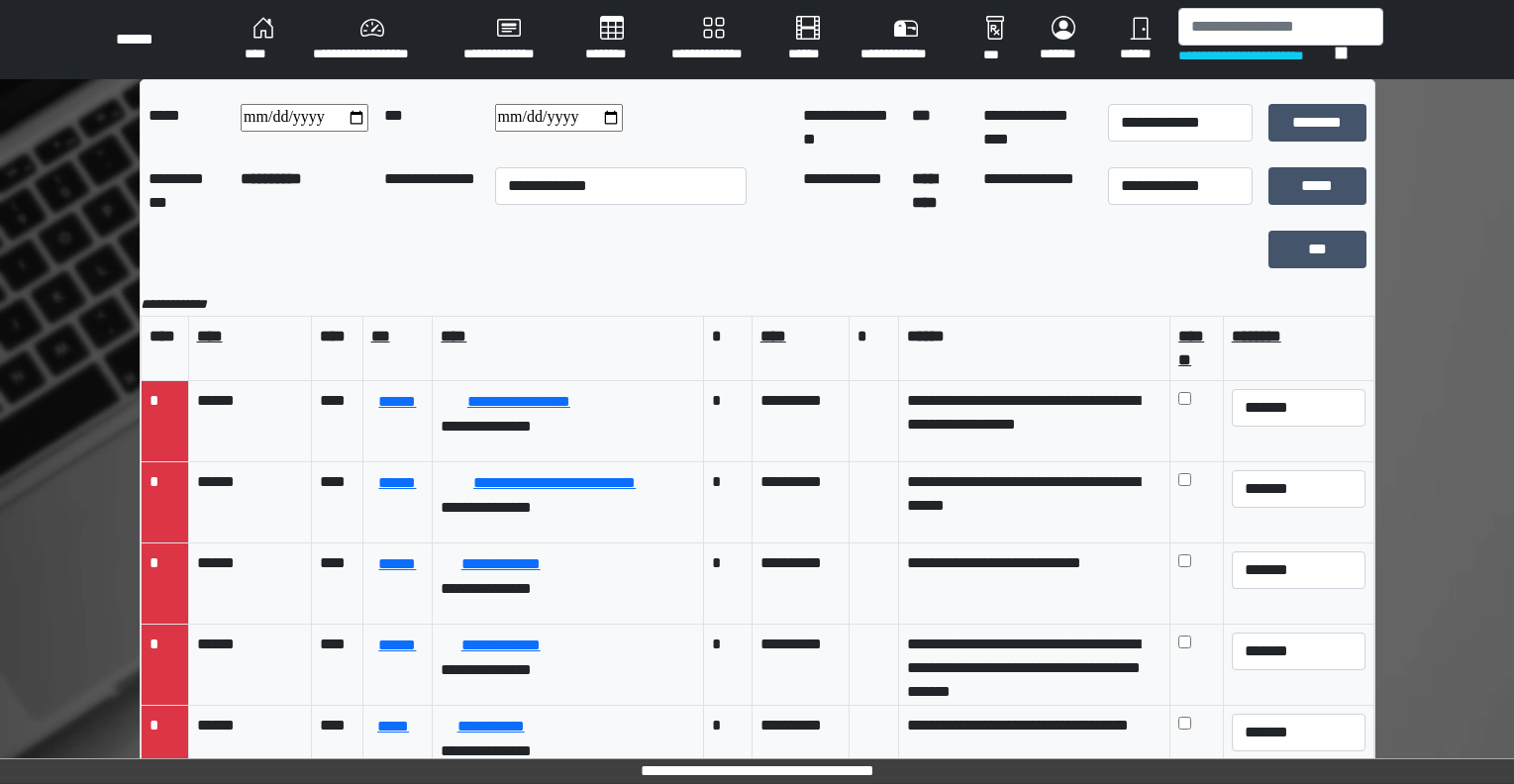 scroll, scrollTop: 0, scrollLeft: 0, axis: both 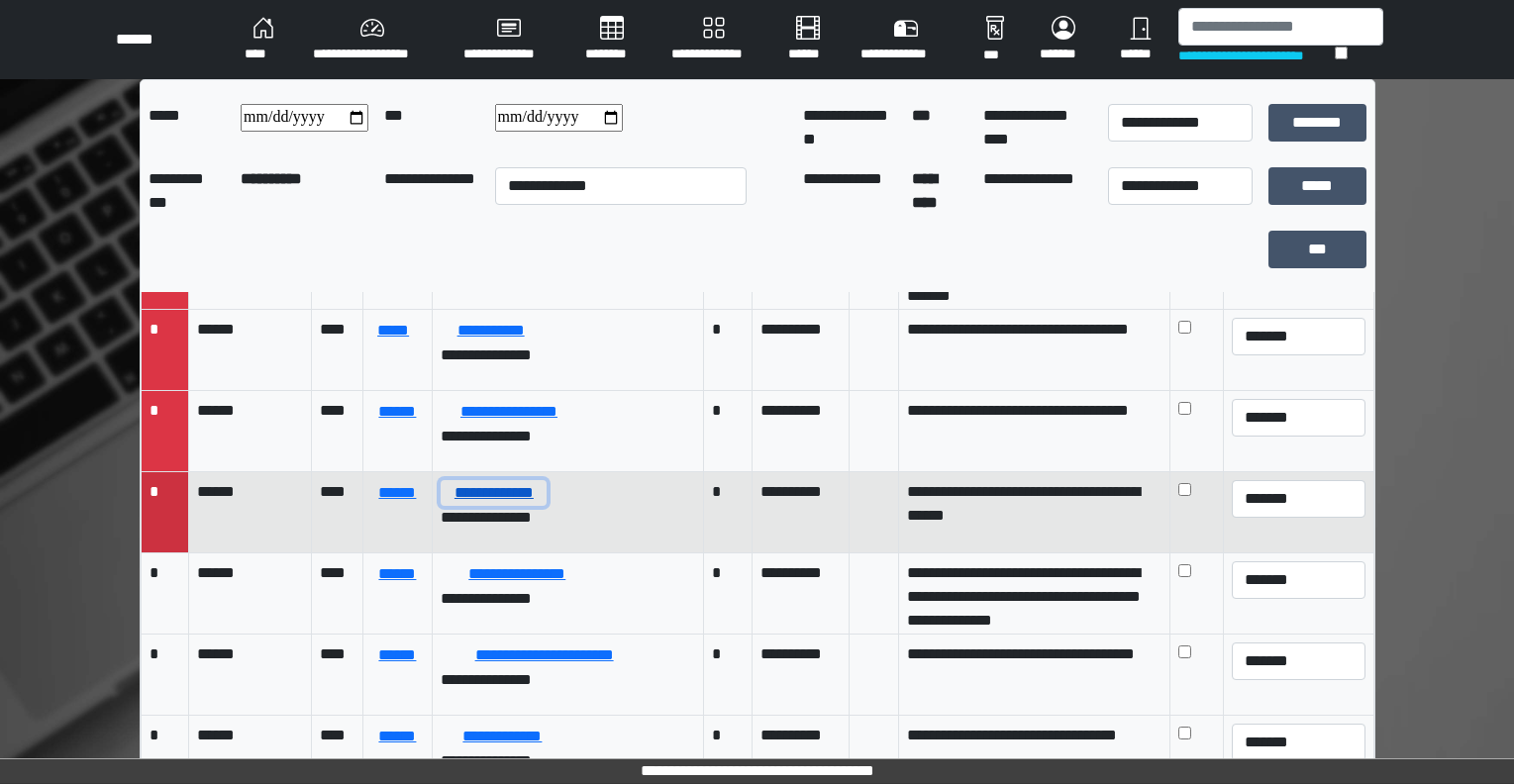 click on "**********" at bounding box center (493, 493) 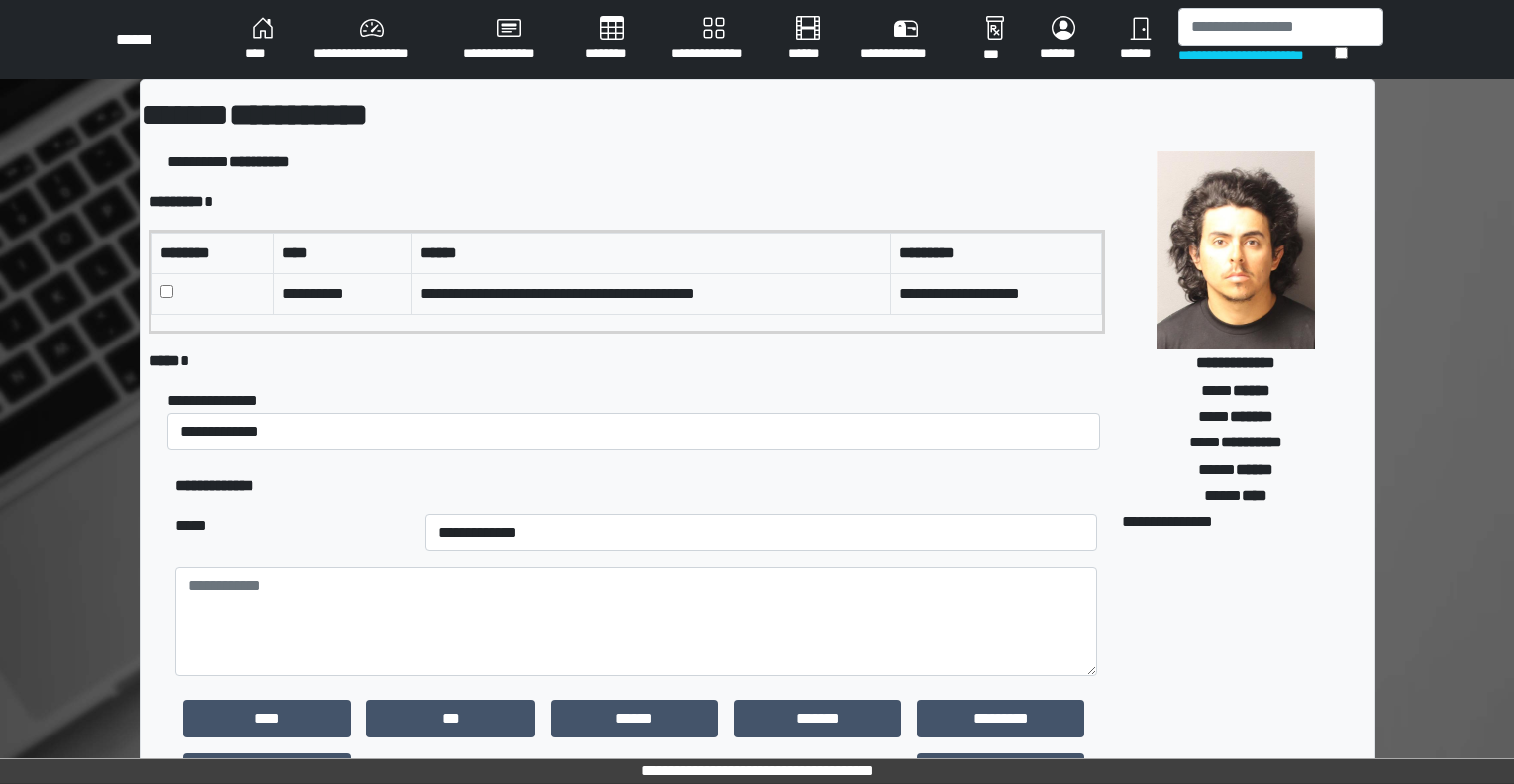 click at bounding box center [212, 293] 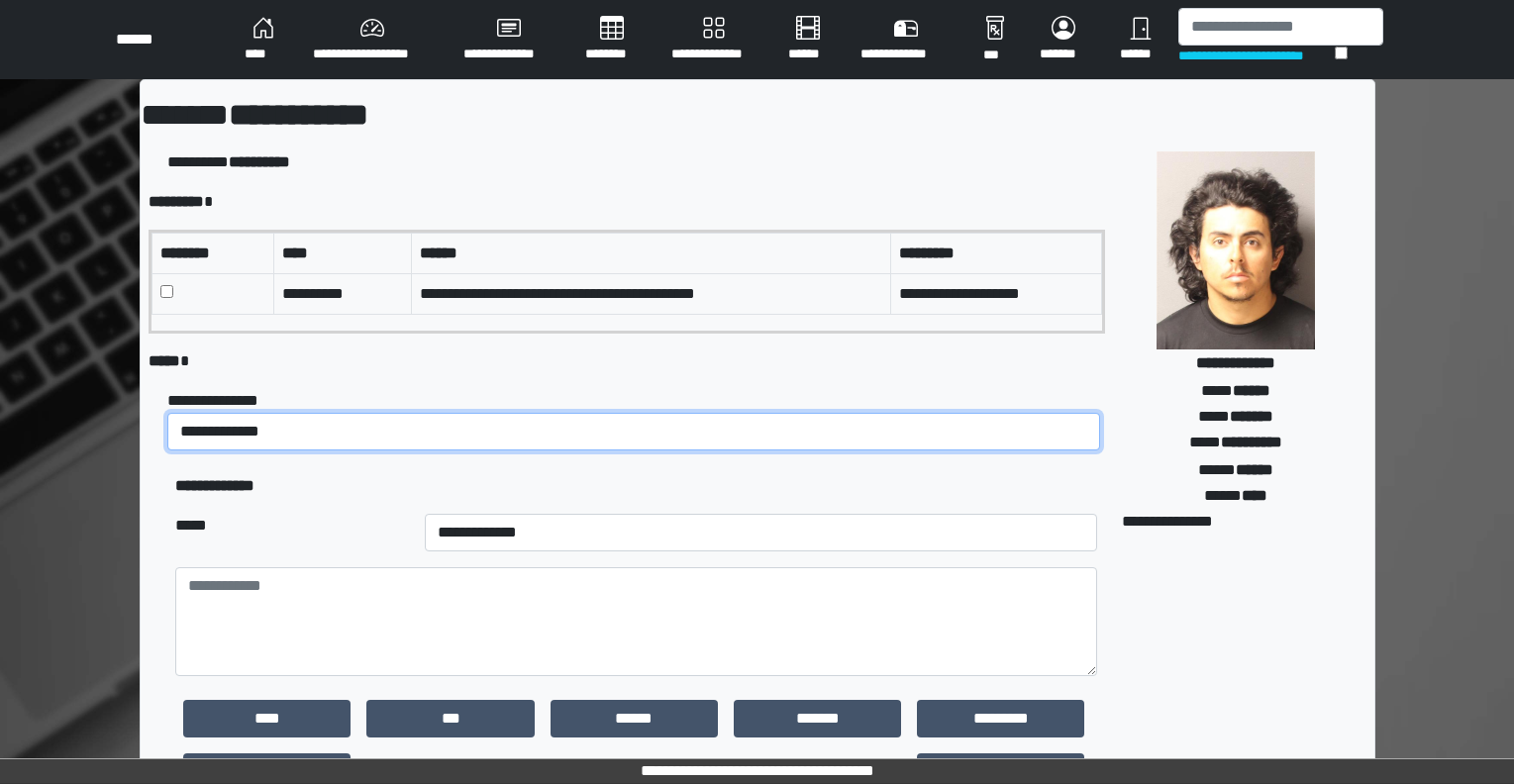 click on "**********" at bounding box center (634, 432) 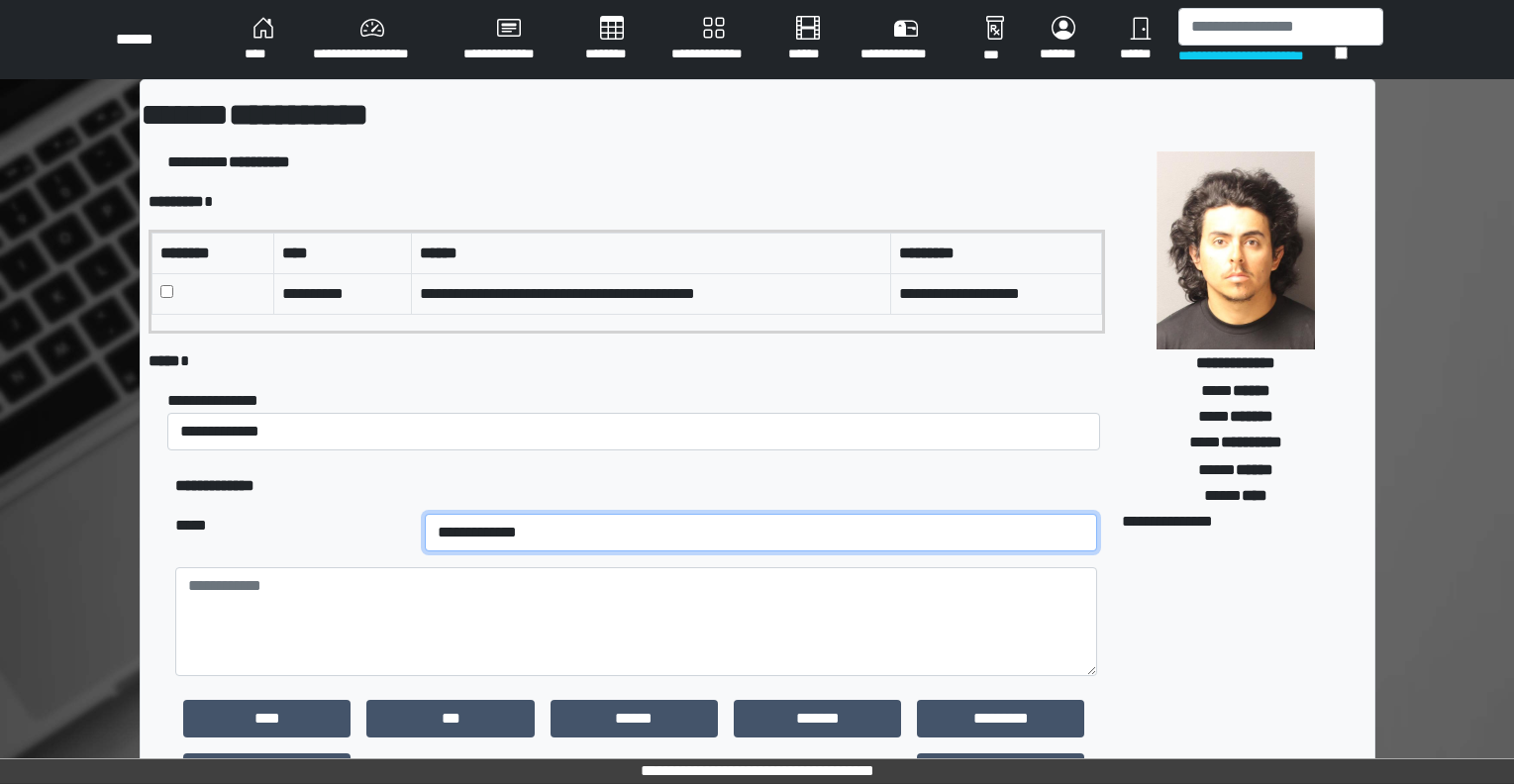 click on "**********" at bounding box center [761, 533] 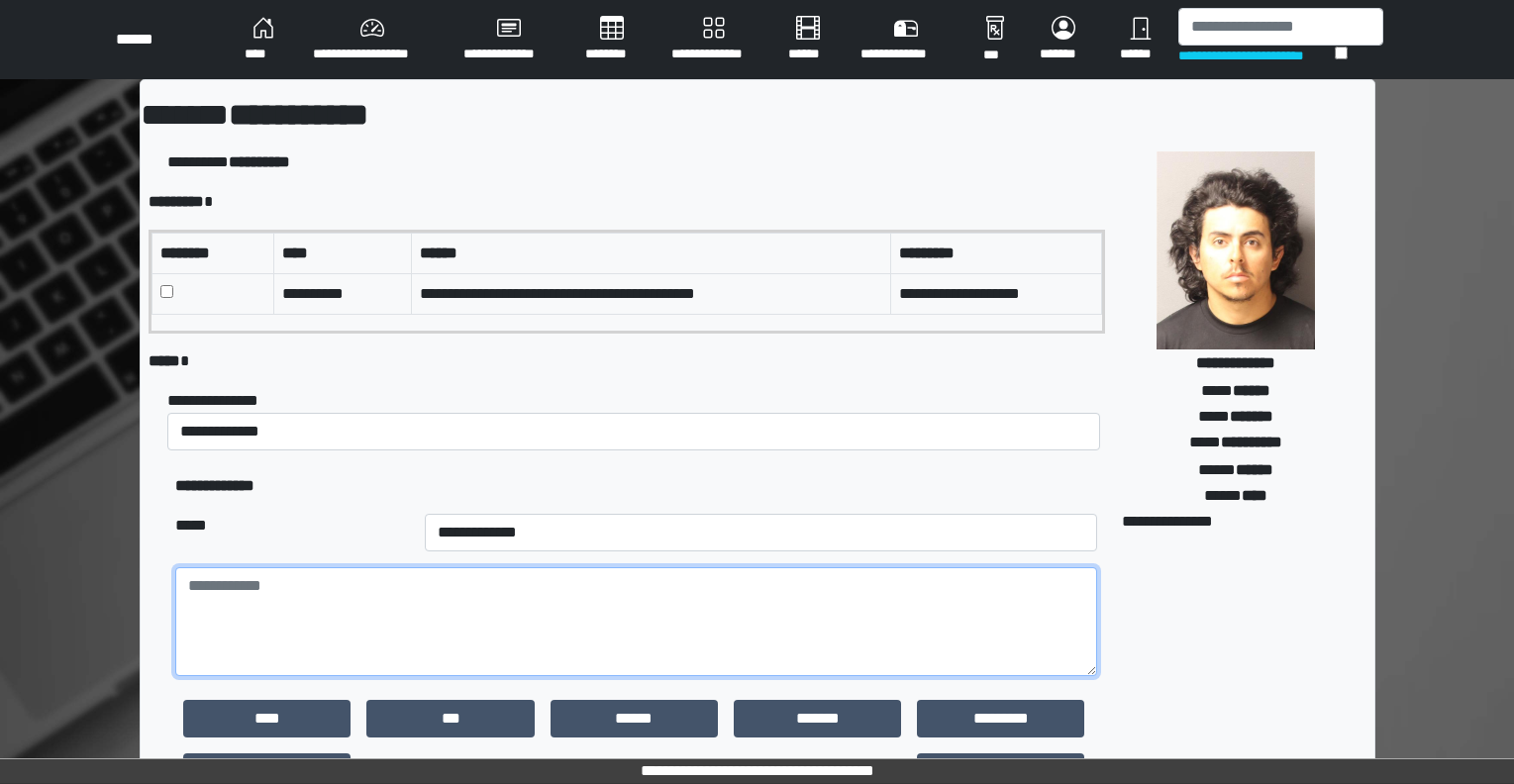 click at bounding box center [636, 622] 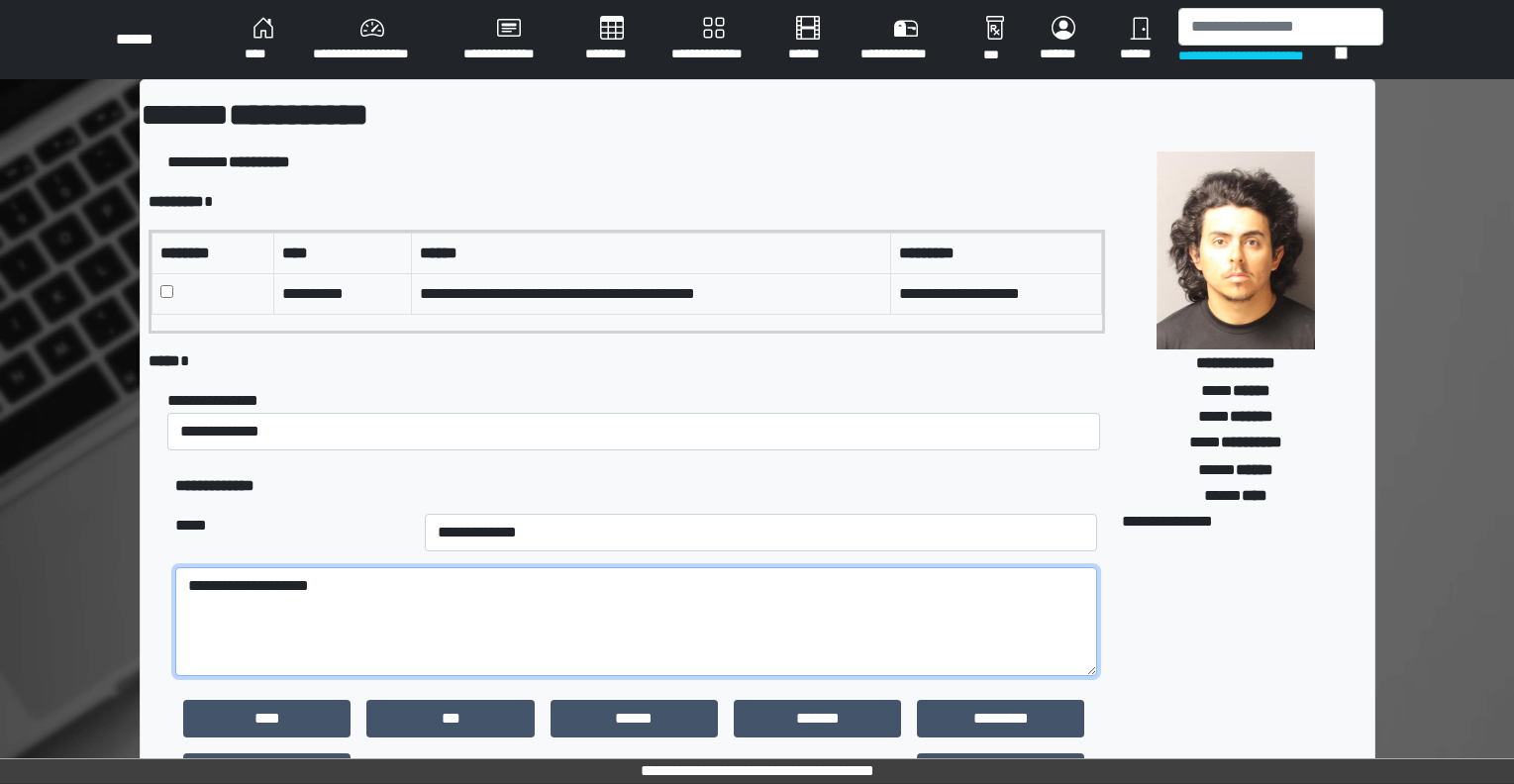 drag, startPoint x: 834, startPoint y: 617, endPoint x: -192, endPoint y: 612, distance: 1026.0122 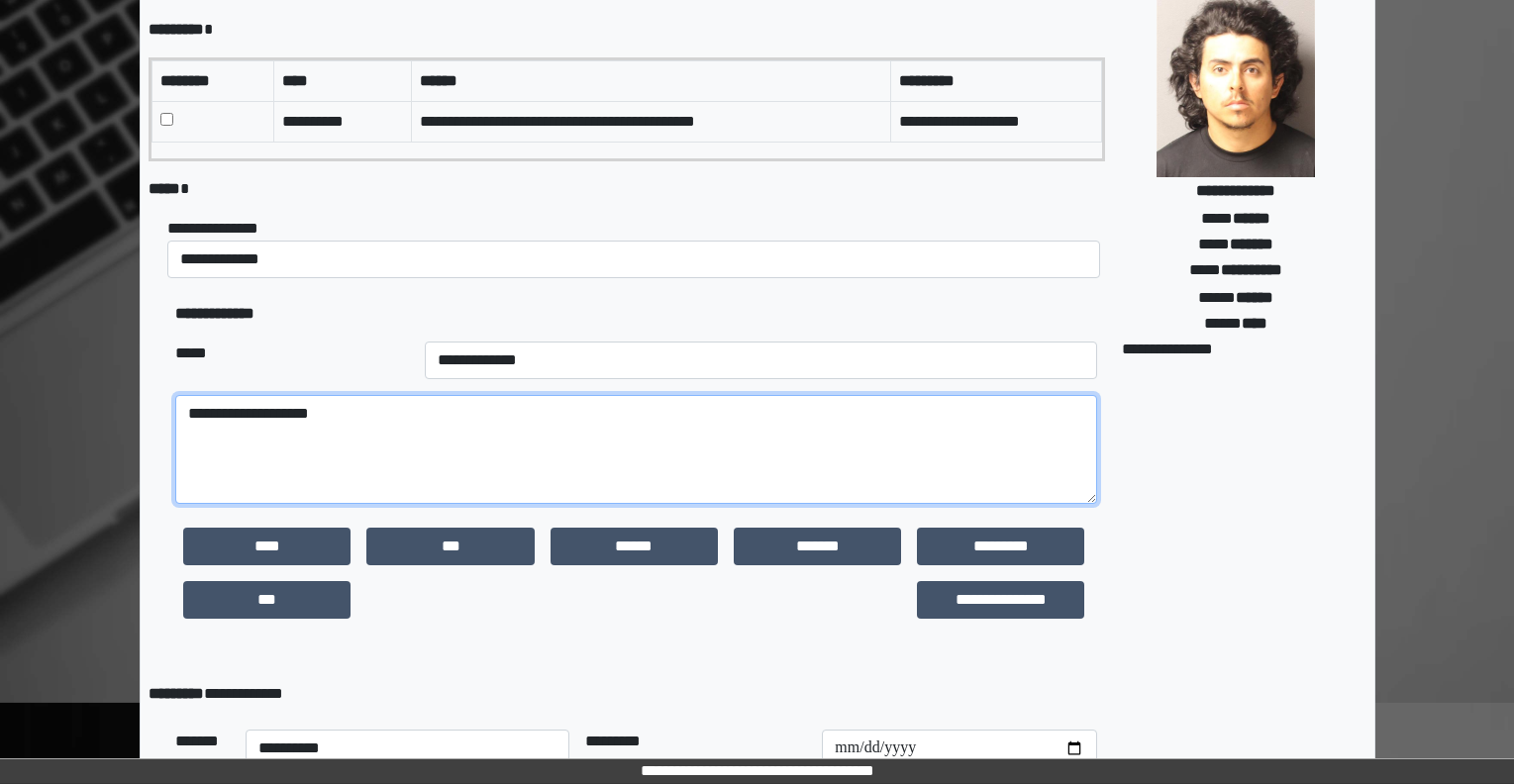 scroll, scrollTop: 396, scrollLeft: 0, axis: vertical 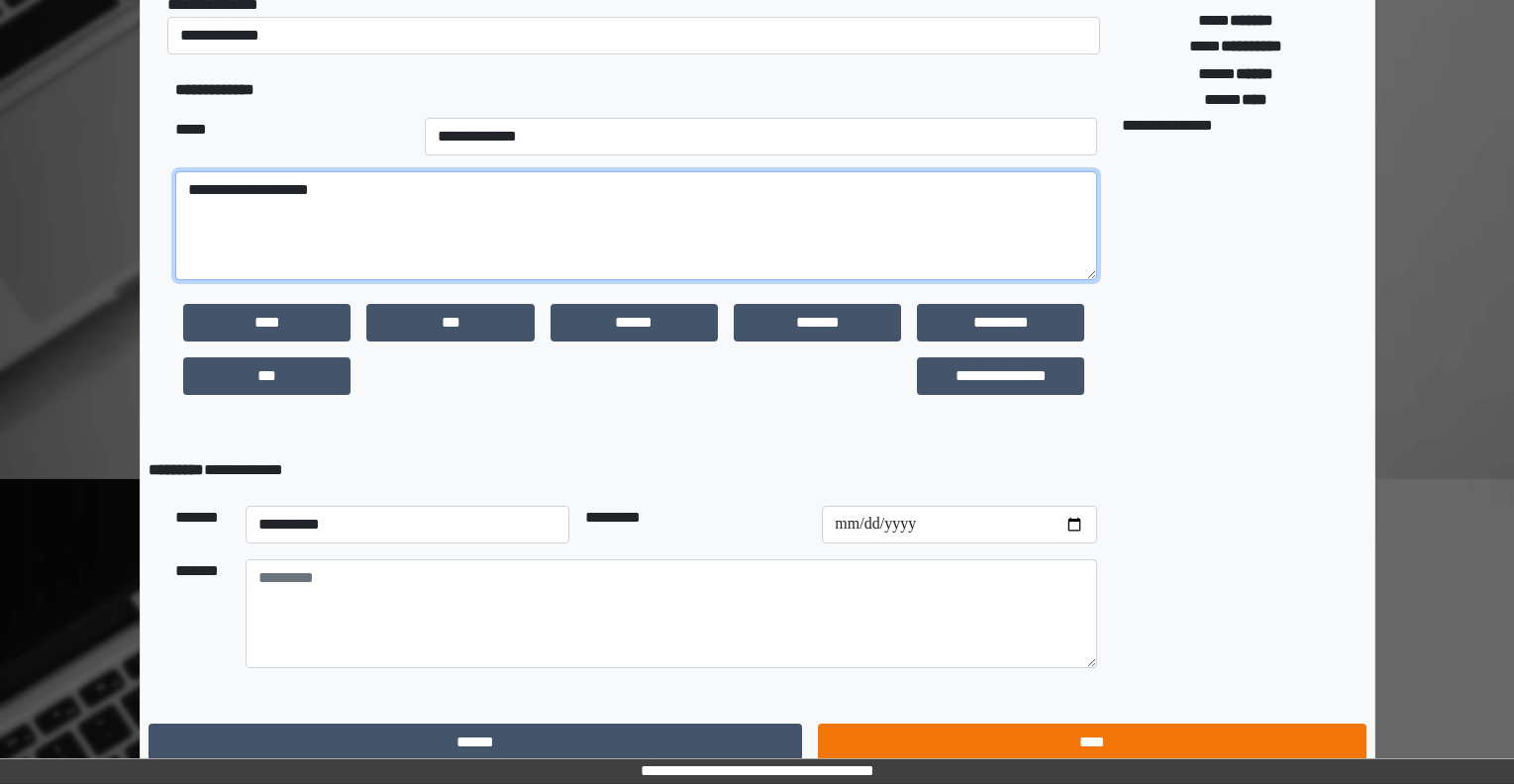 type on "**********" 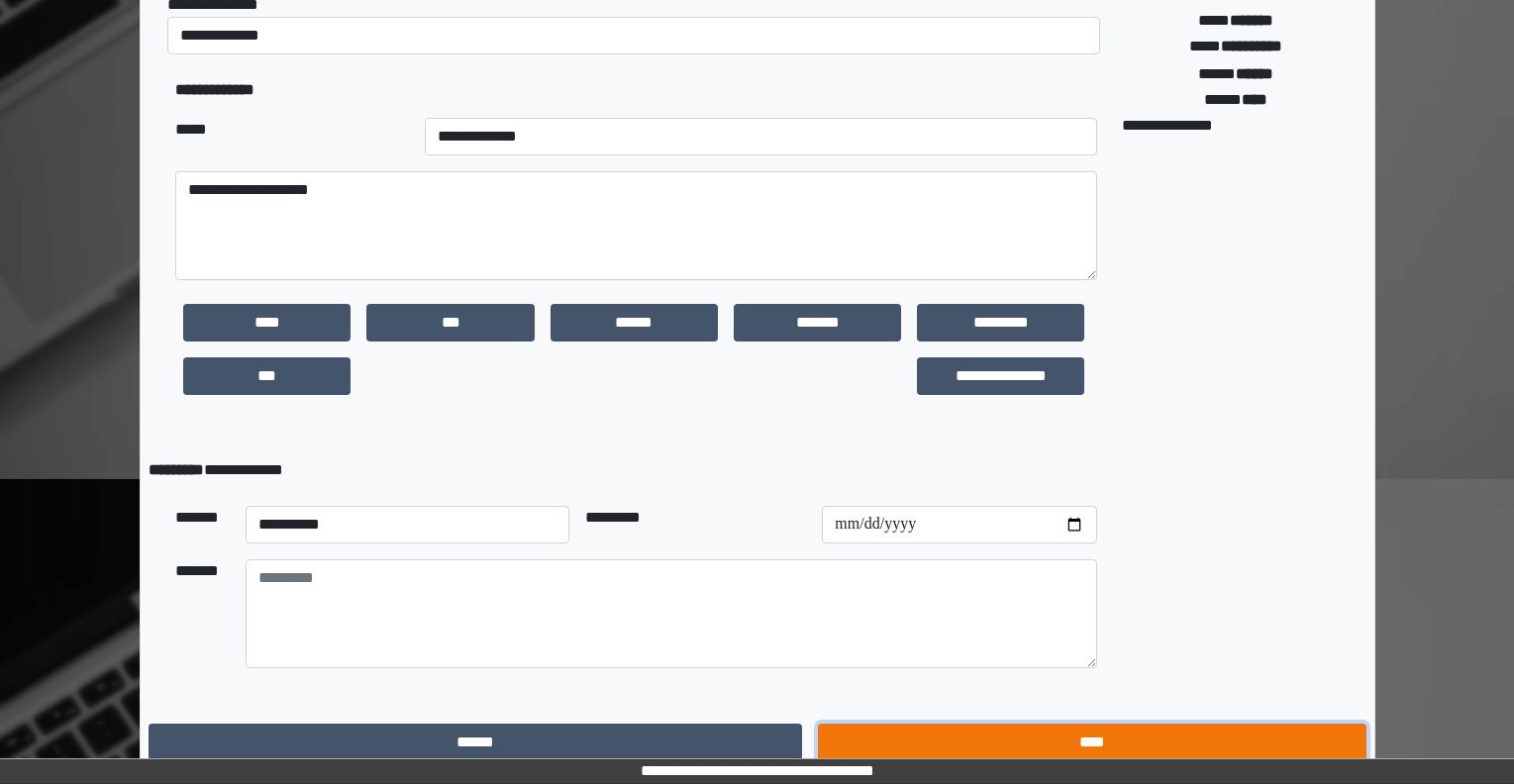 click on "****" at bounding box center [1091, 742] 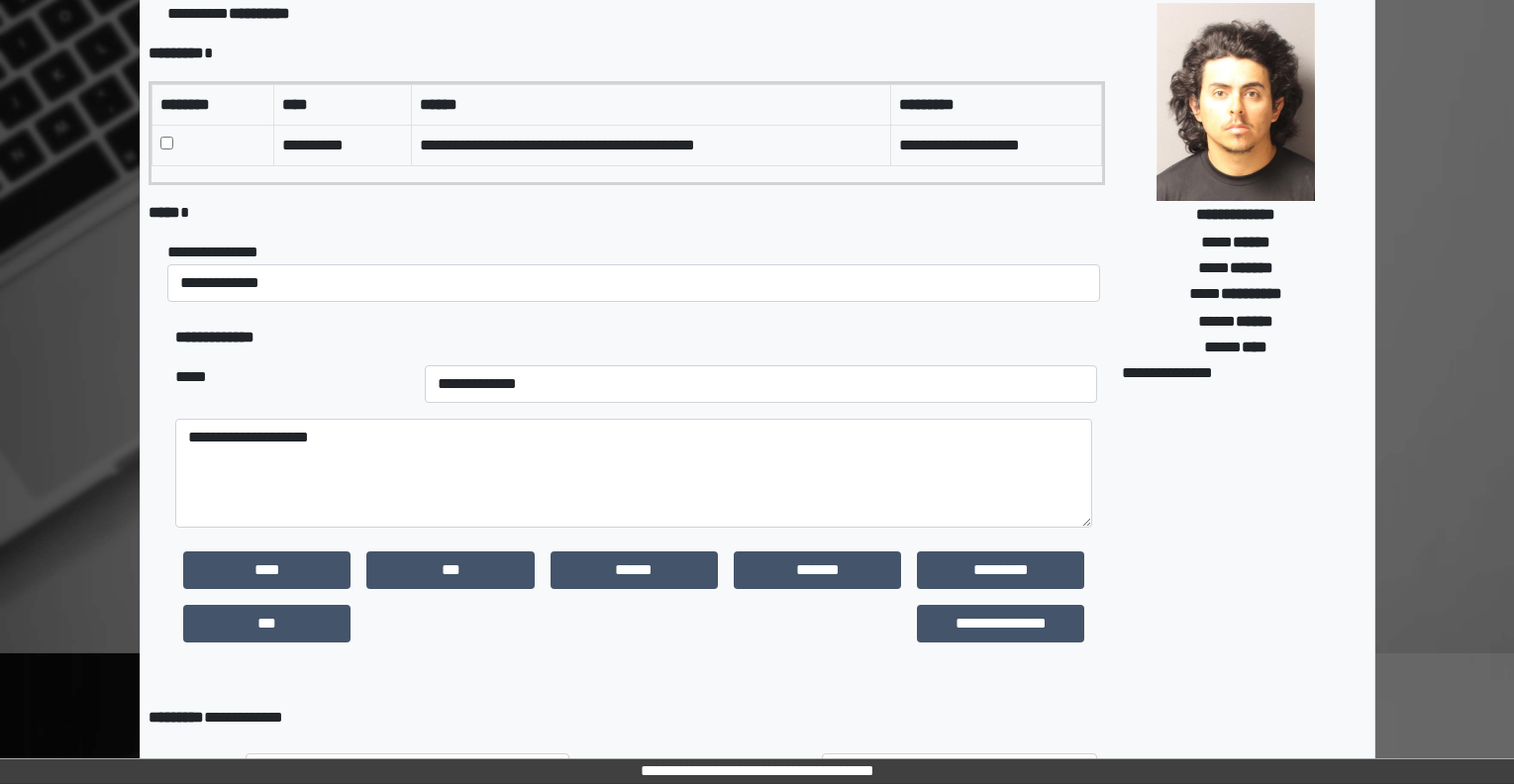 scroll, scrollTop: 0, scrollLeft: 0, axis: both 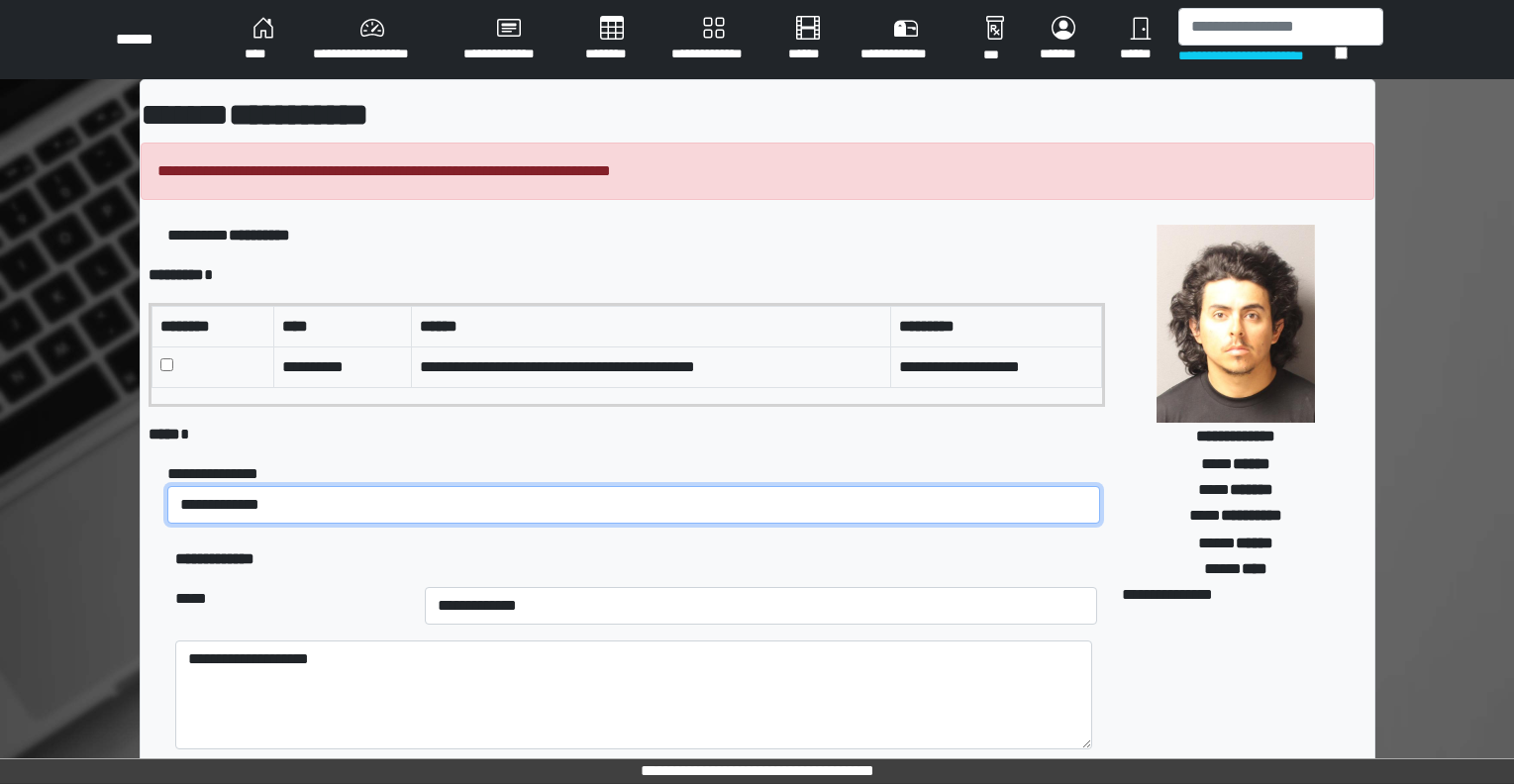drag, startPoint x: 252, startPoint y: 488, endPoint x: 256, endPoint y: 498, distance: 10.77033 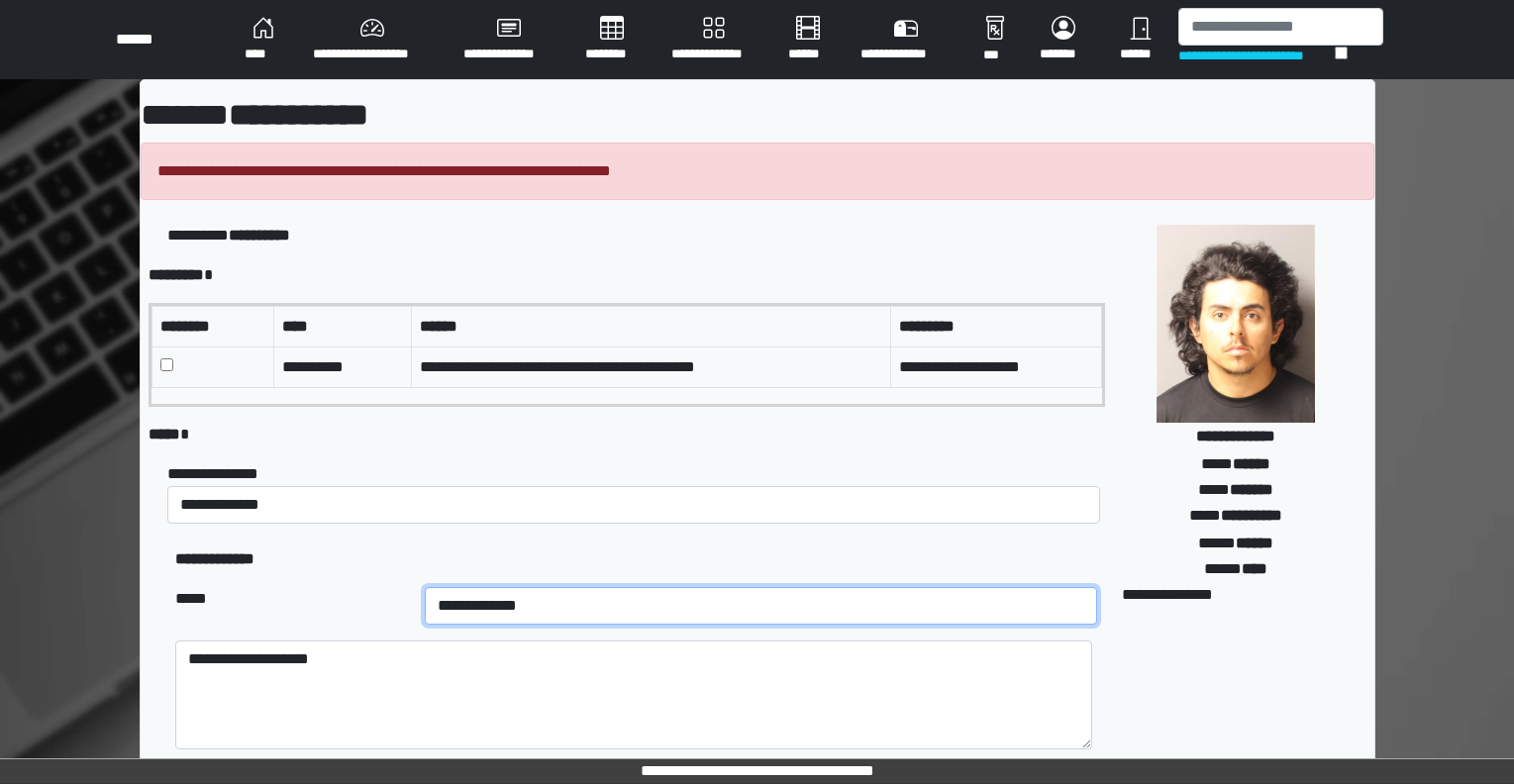 click on "**********" at bounding box center (761, 606) 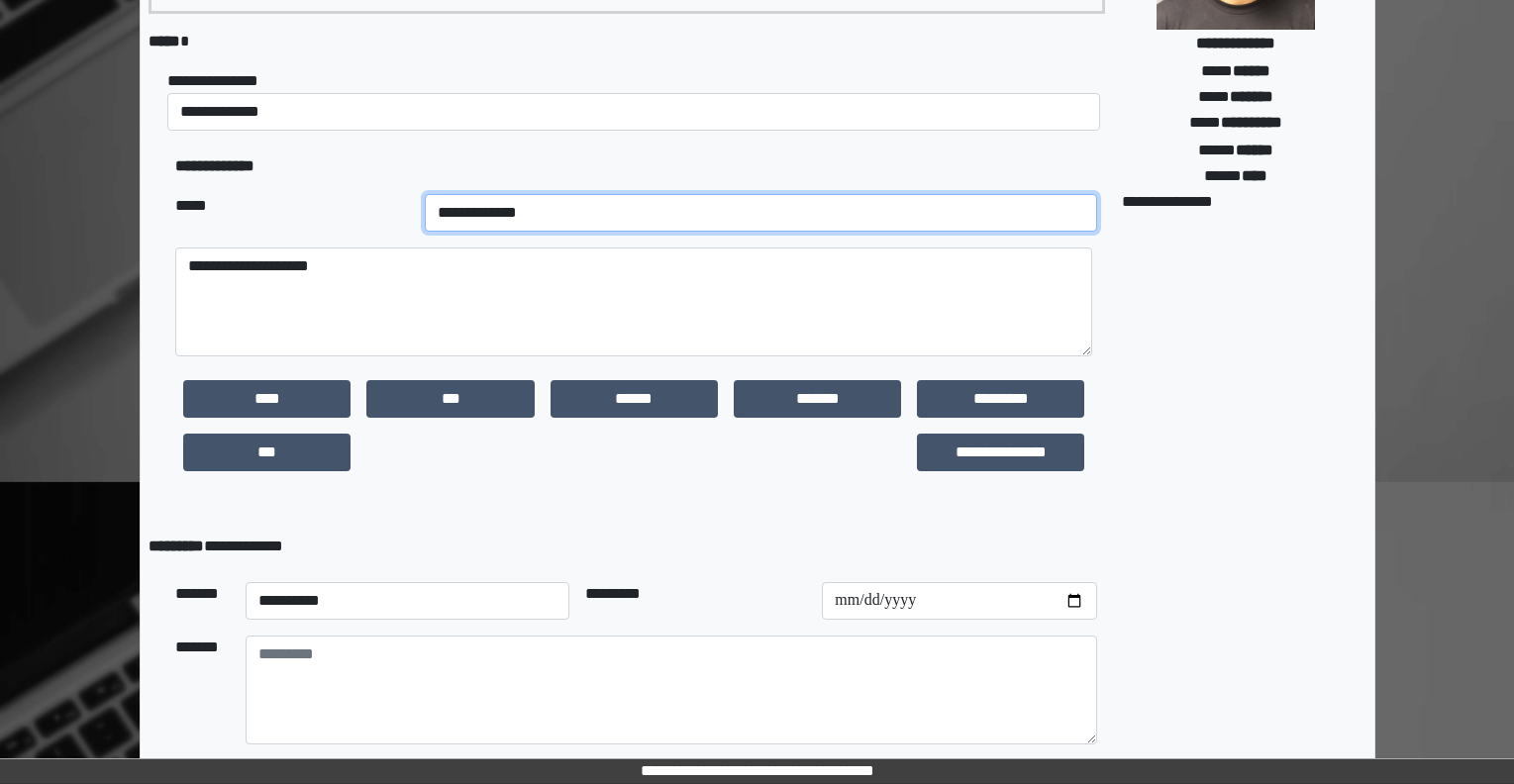 scroll, scrollTop: 487, scrollLeft: 0, axis: vertical 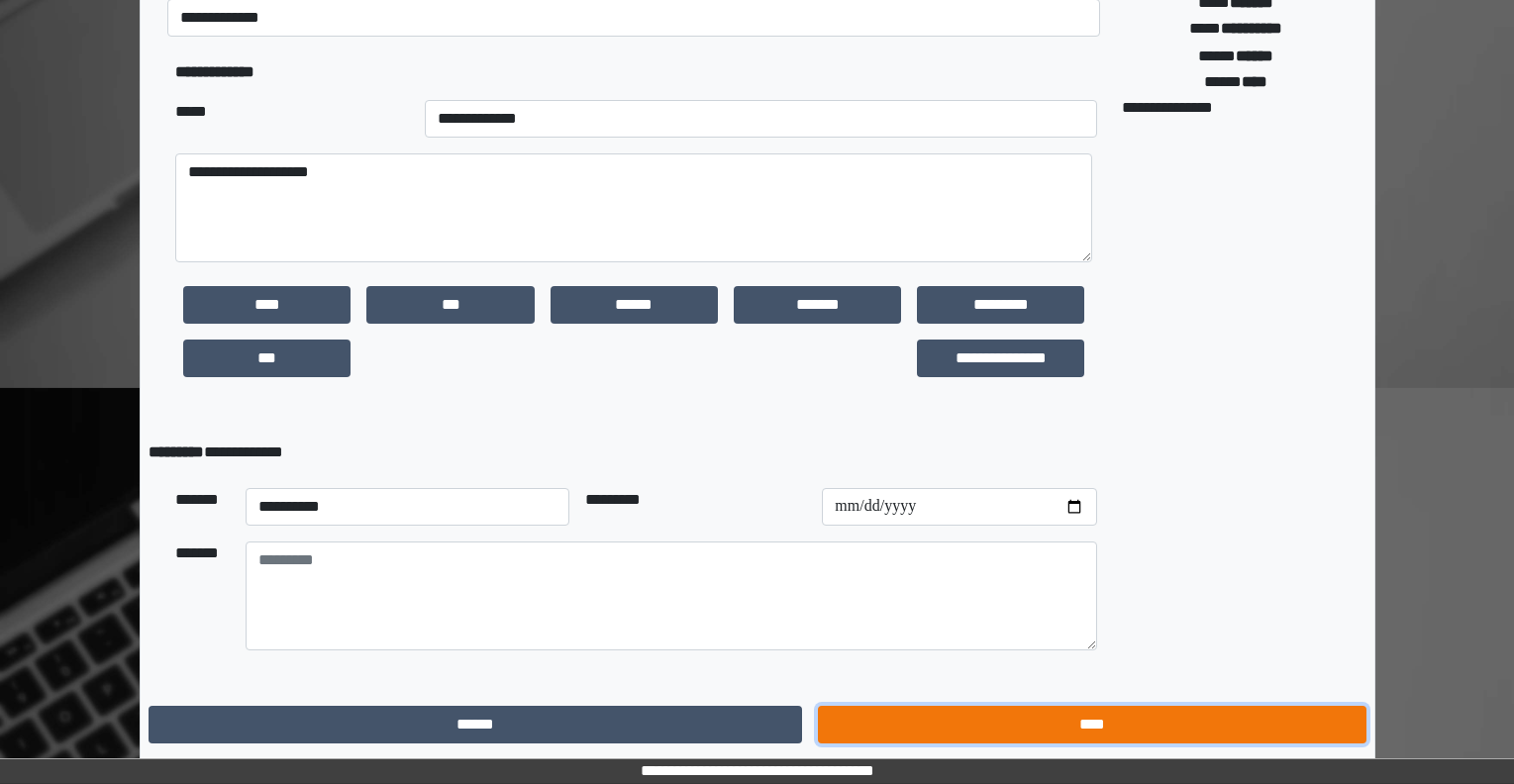 click on "****" at bounding box center (1091, 725) 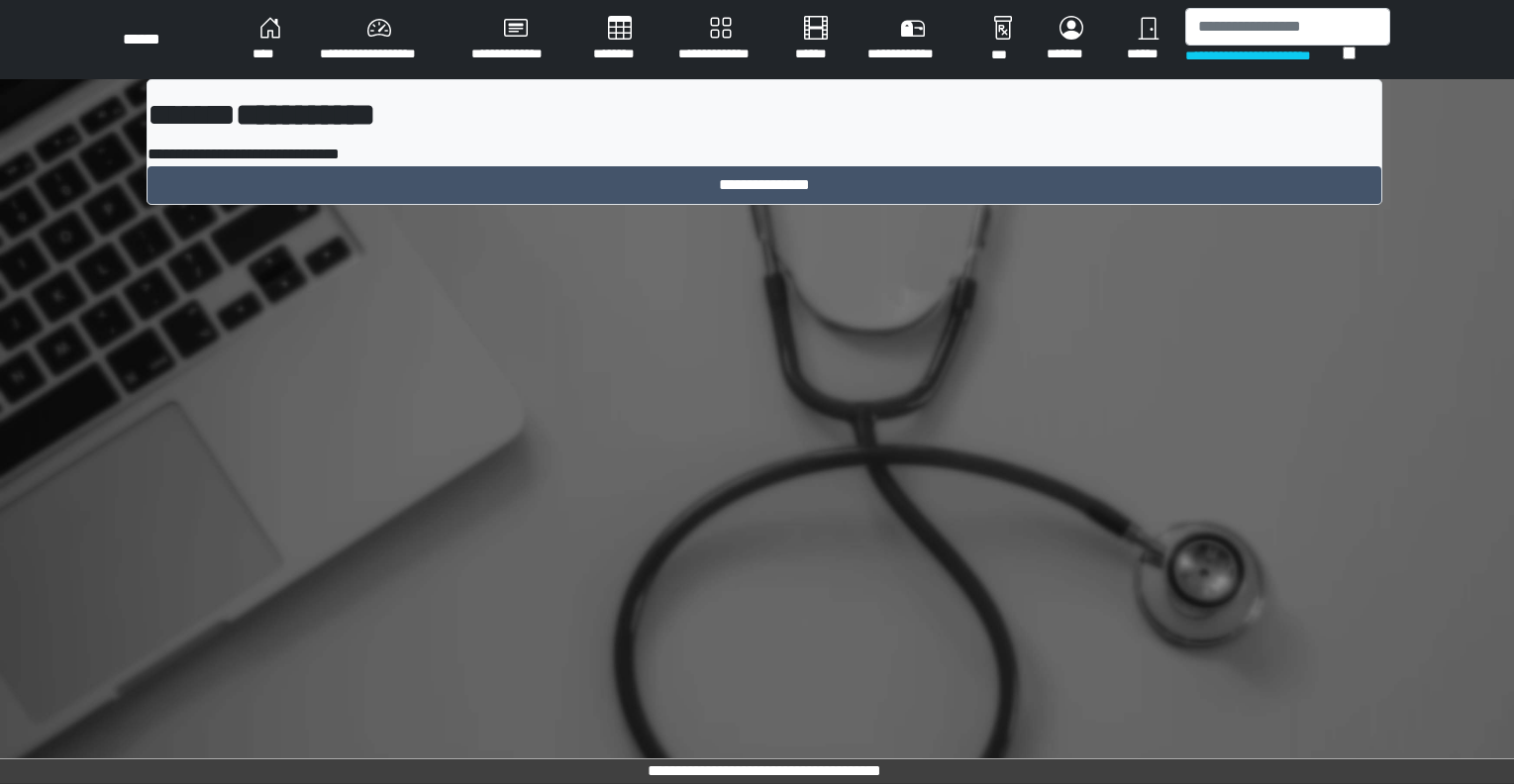 scroll, scrollTop: 0, scrollLeft: 0, axis: both 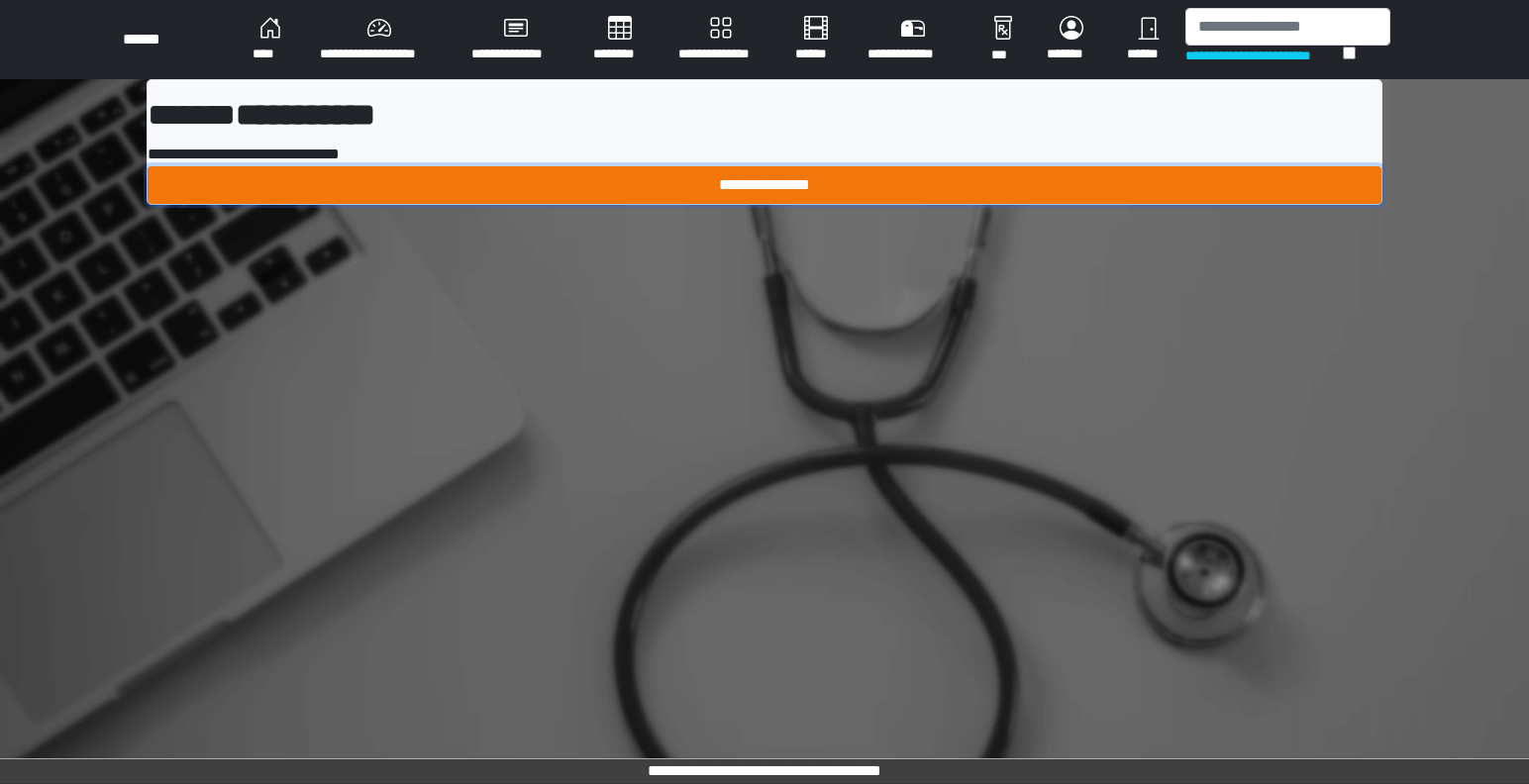 click on "**********" at bounding box center (764, 185) 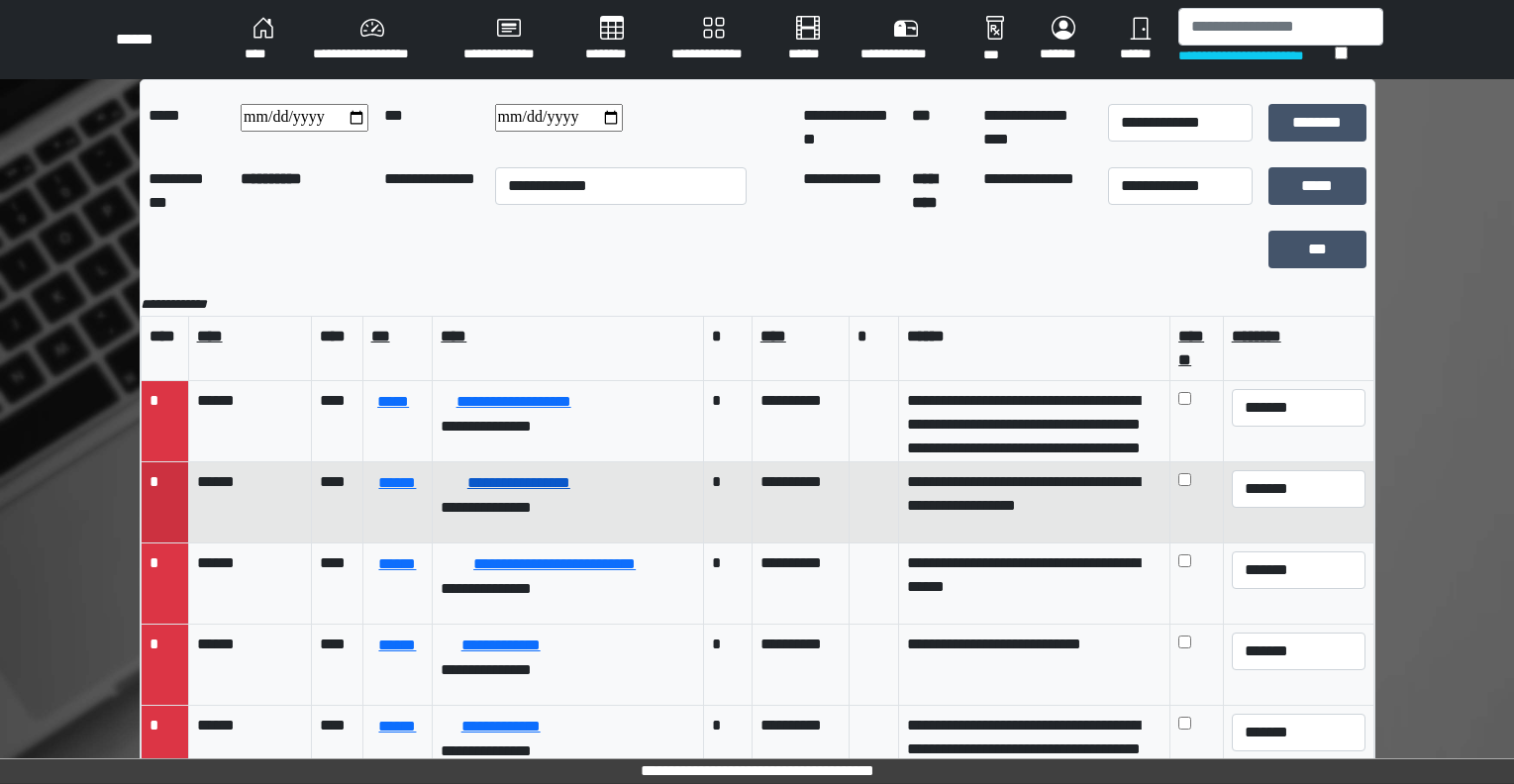 scroll, scrollTop: 99, scrollLeft: 0, axis: vertical 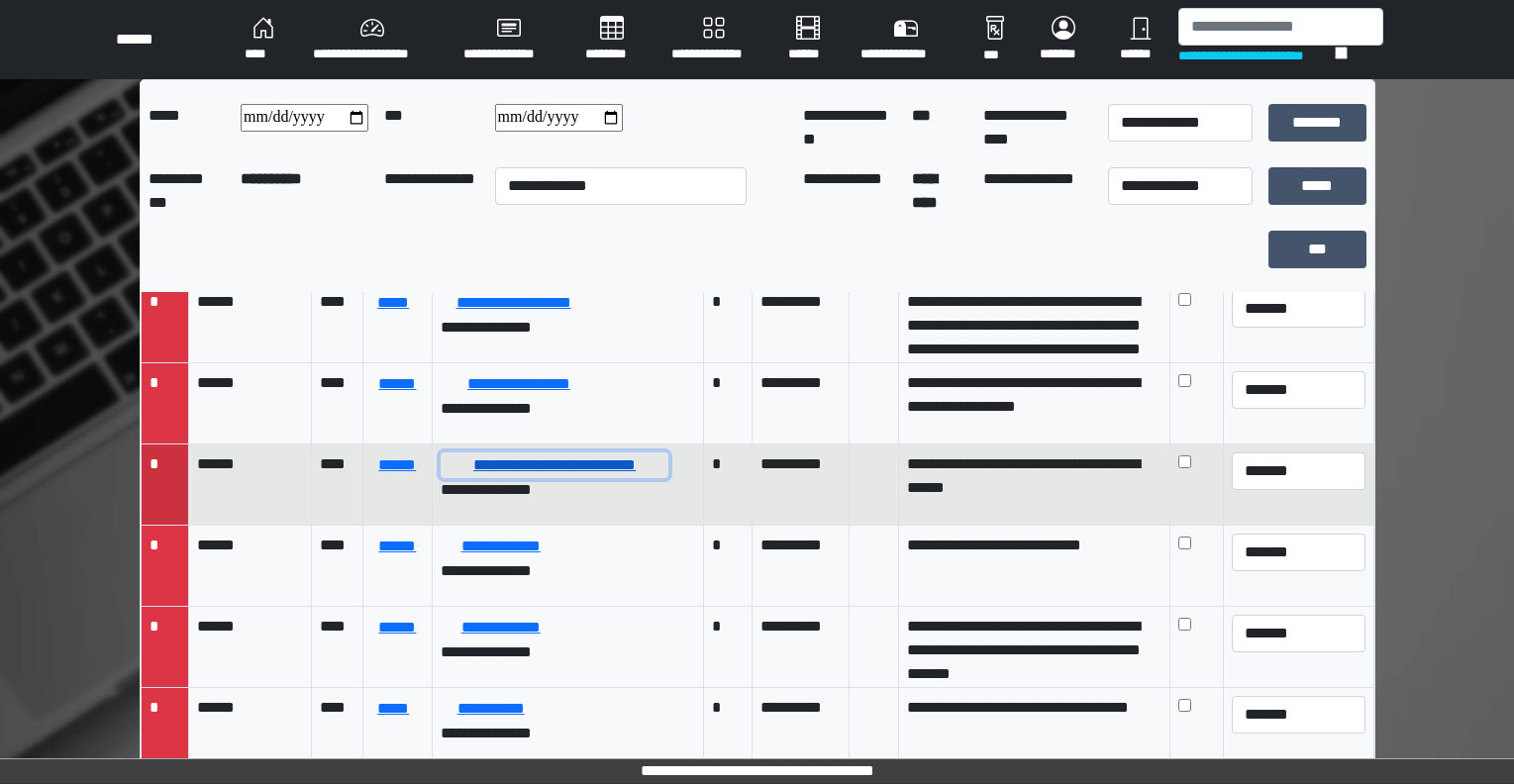 click on "**********" at bounding box center (555, 465) 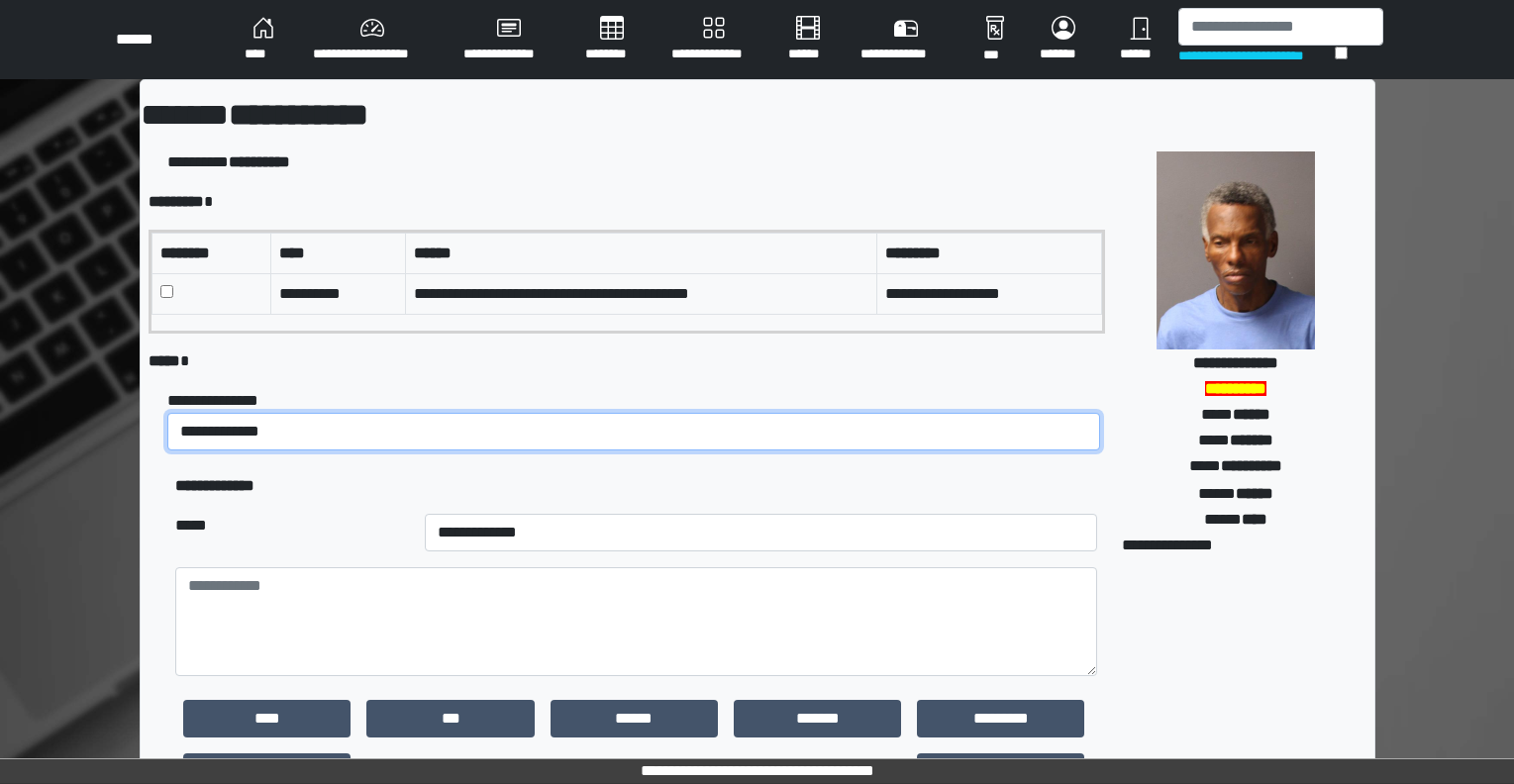 click on "**********" at bounding box center (634, 432) 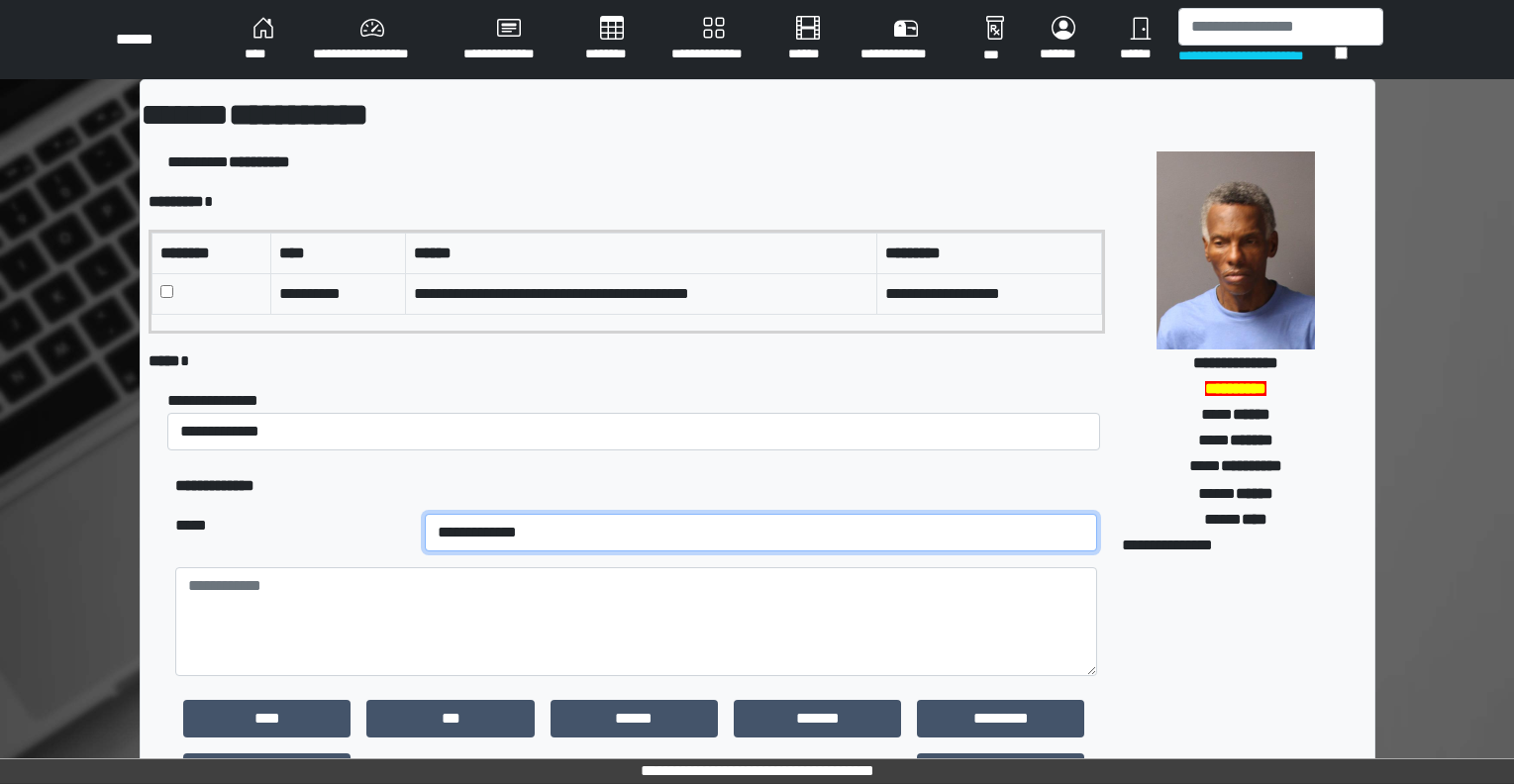 click on "**********" at bounding box center [761, 533] 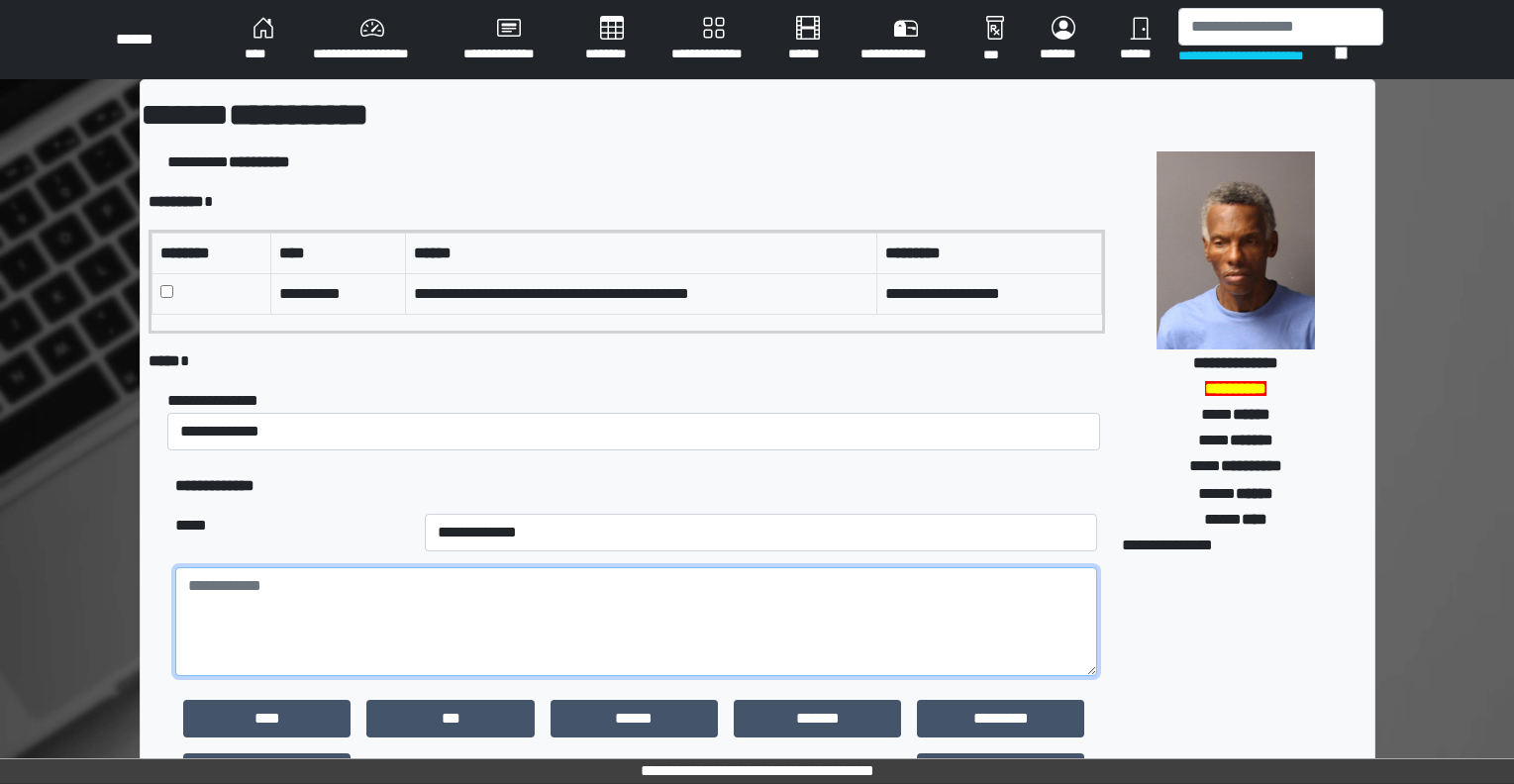 click at bounding box center [636, 622] 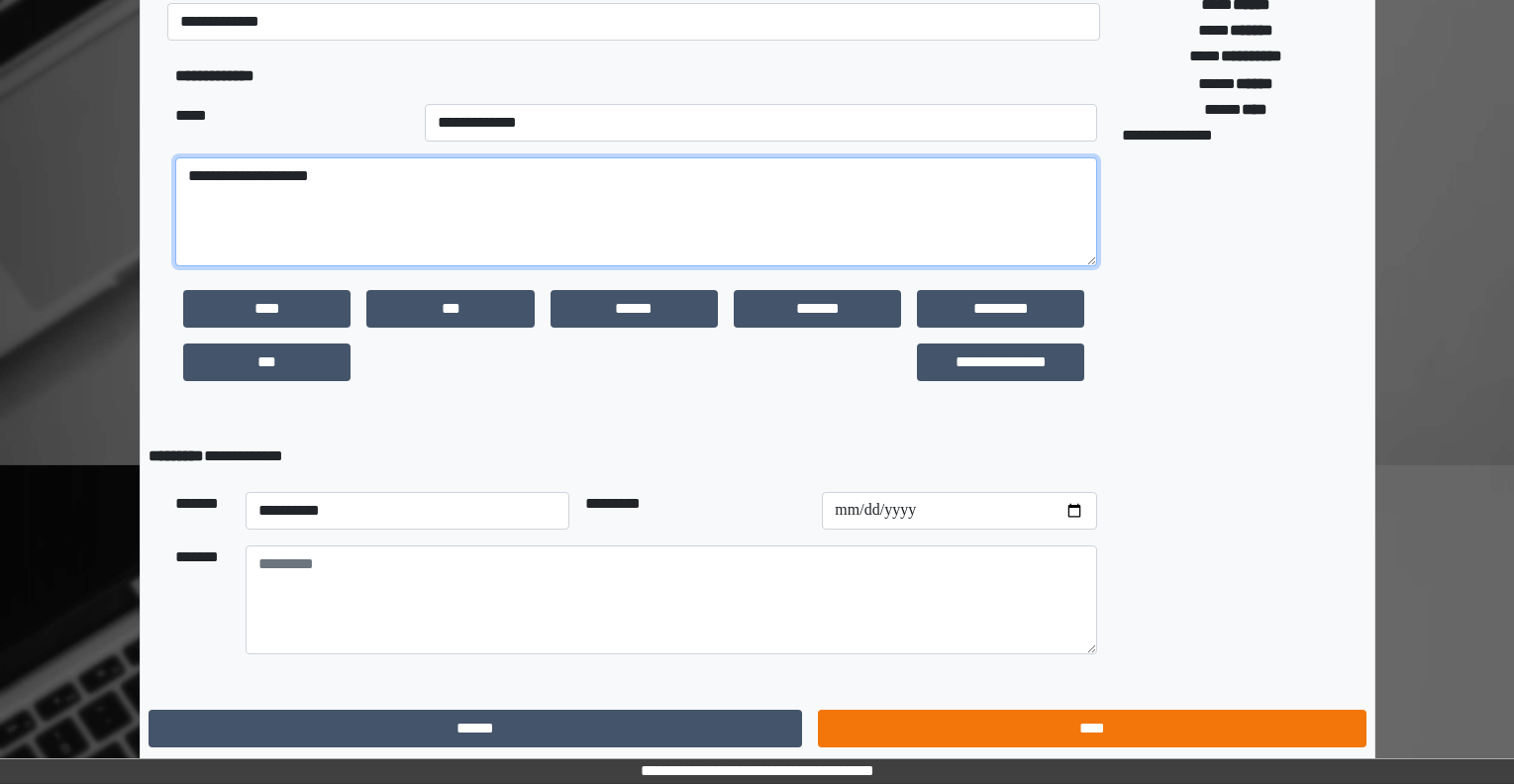 scroll, scrollTop: 414, scrollLeft: 0, axis: vertical 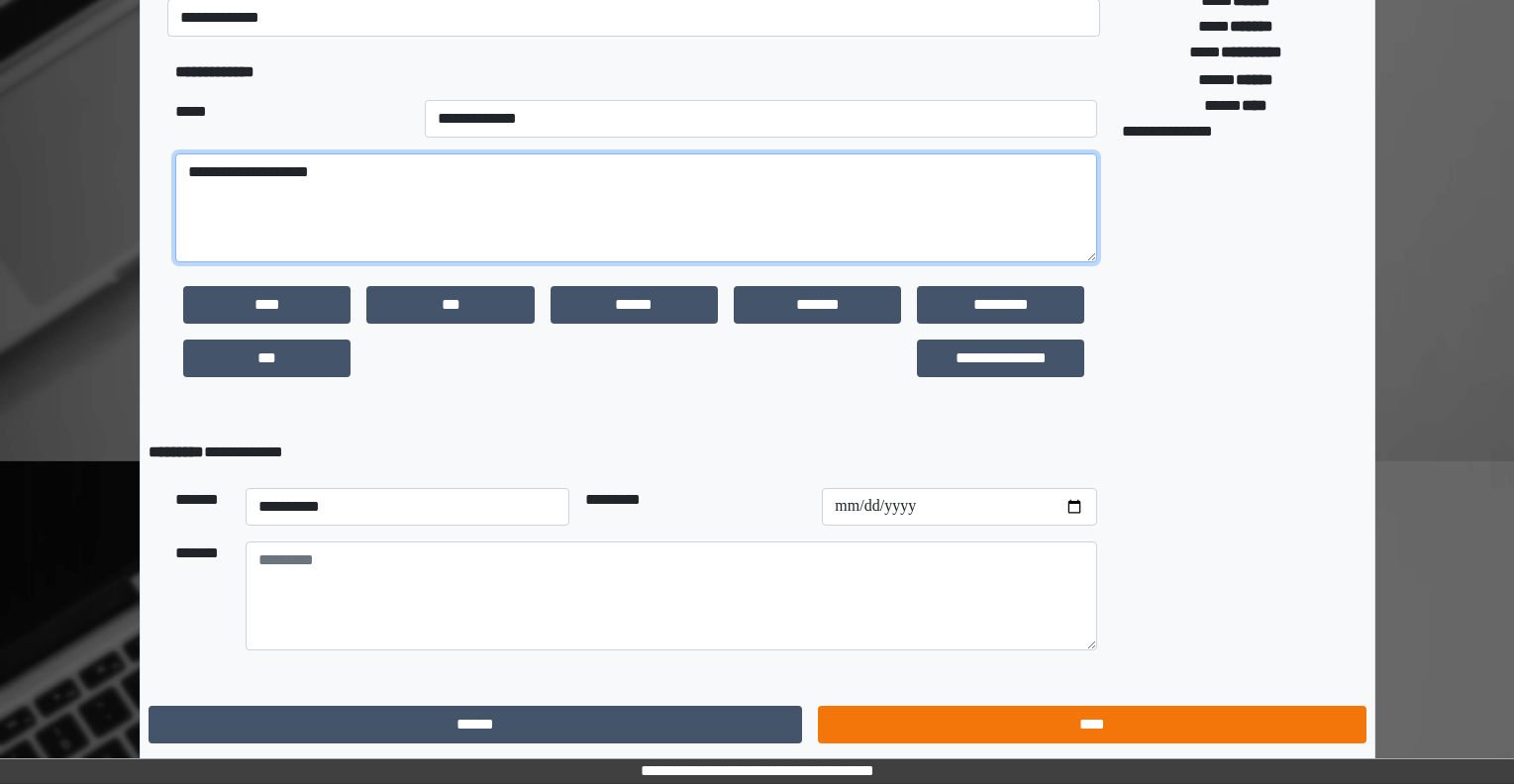 type on "**********" 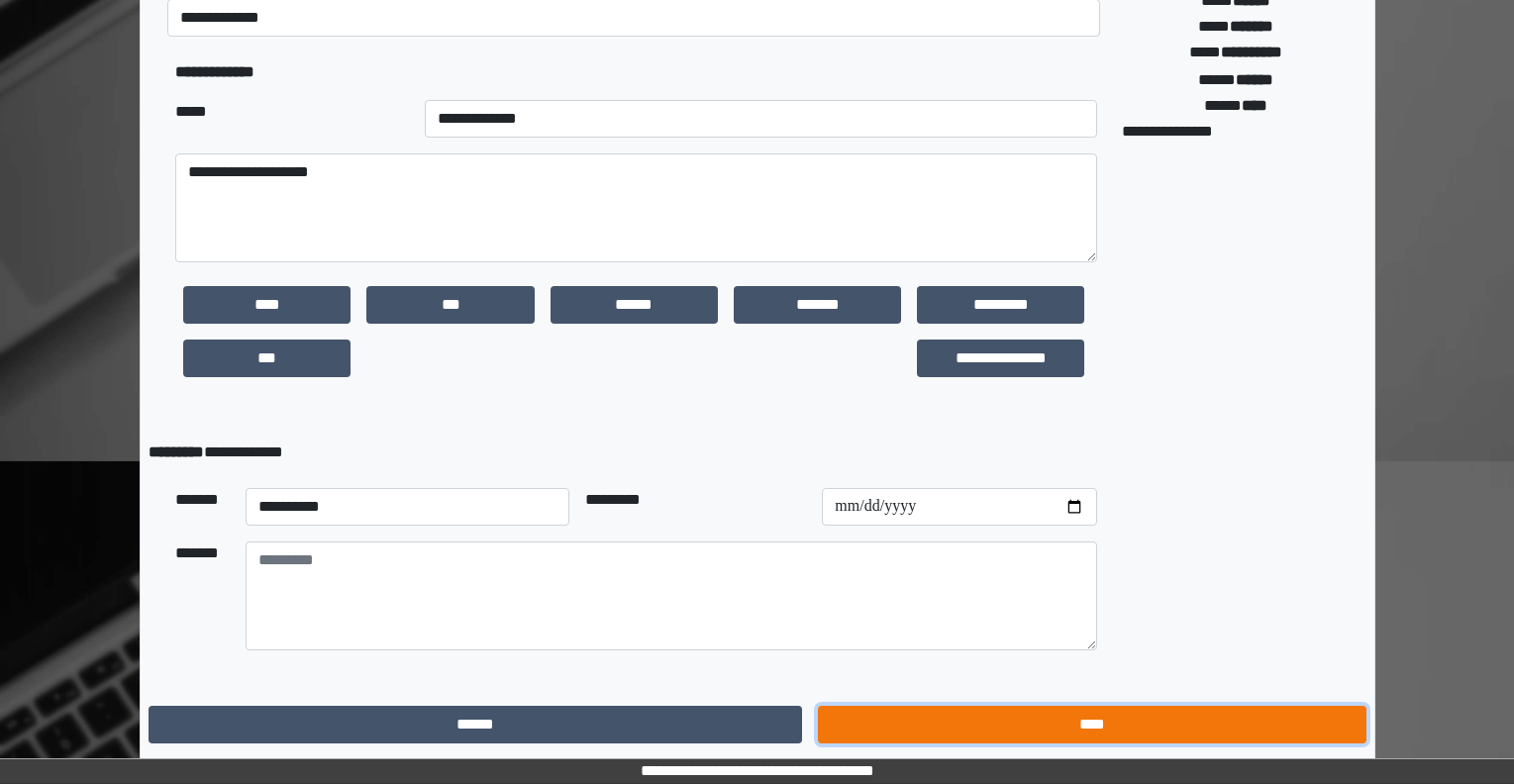 click on "****" at bounding box center (1091, 725) 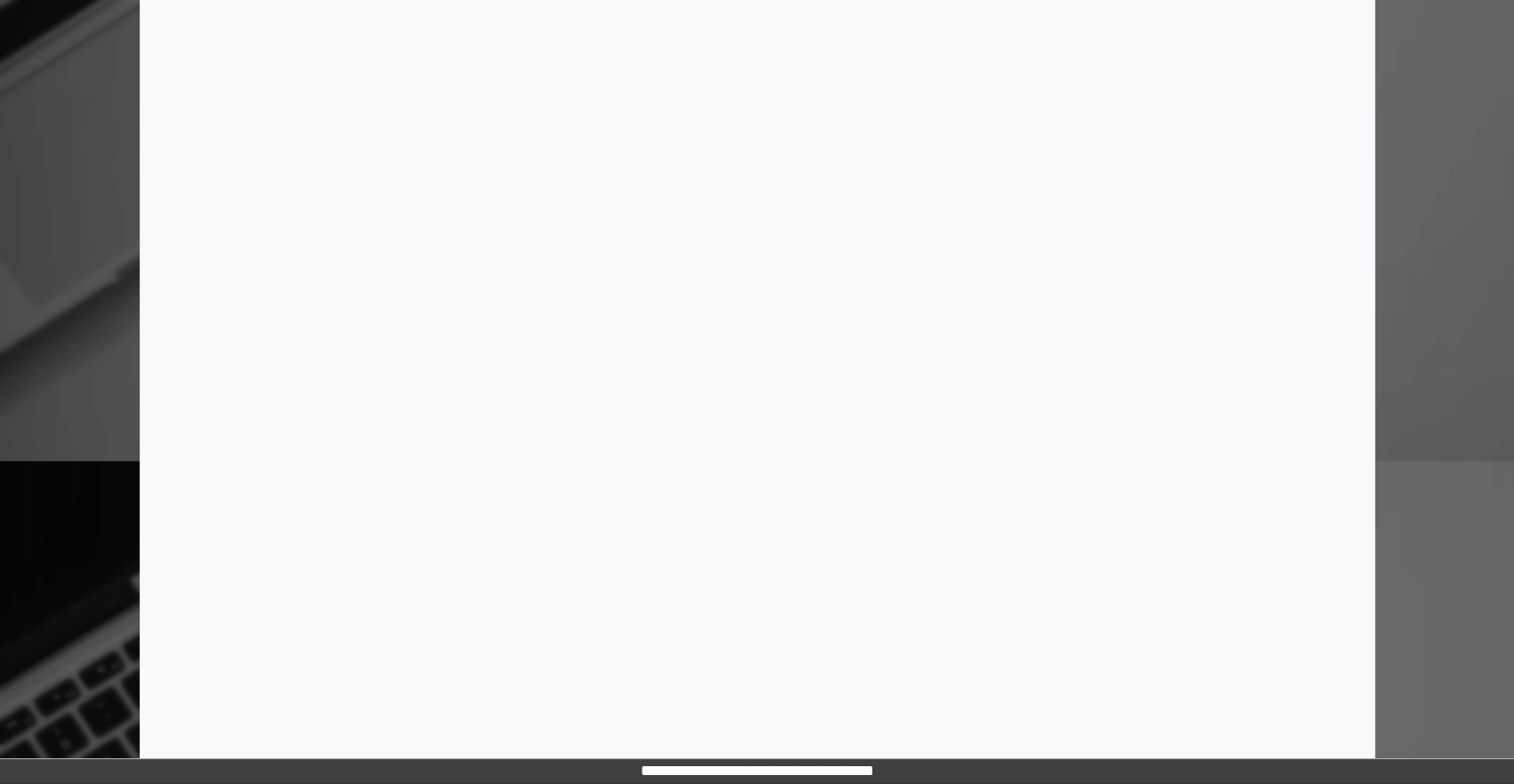 scroll, scrollTop: 0, scrollLeft: 0, axis: both 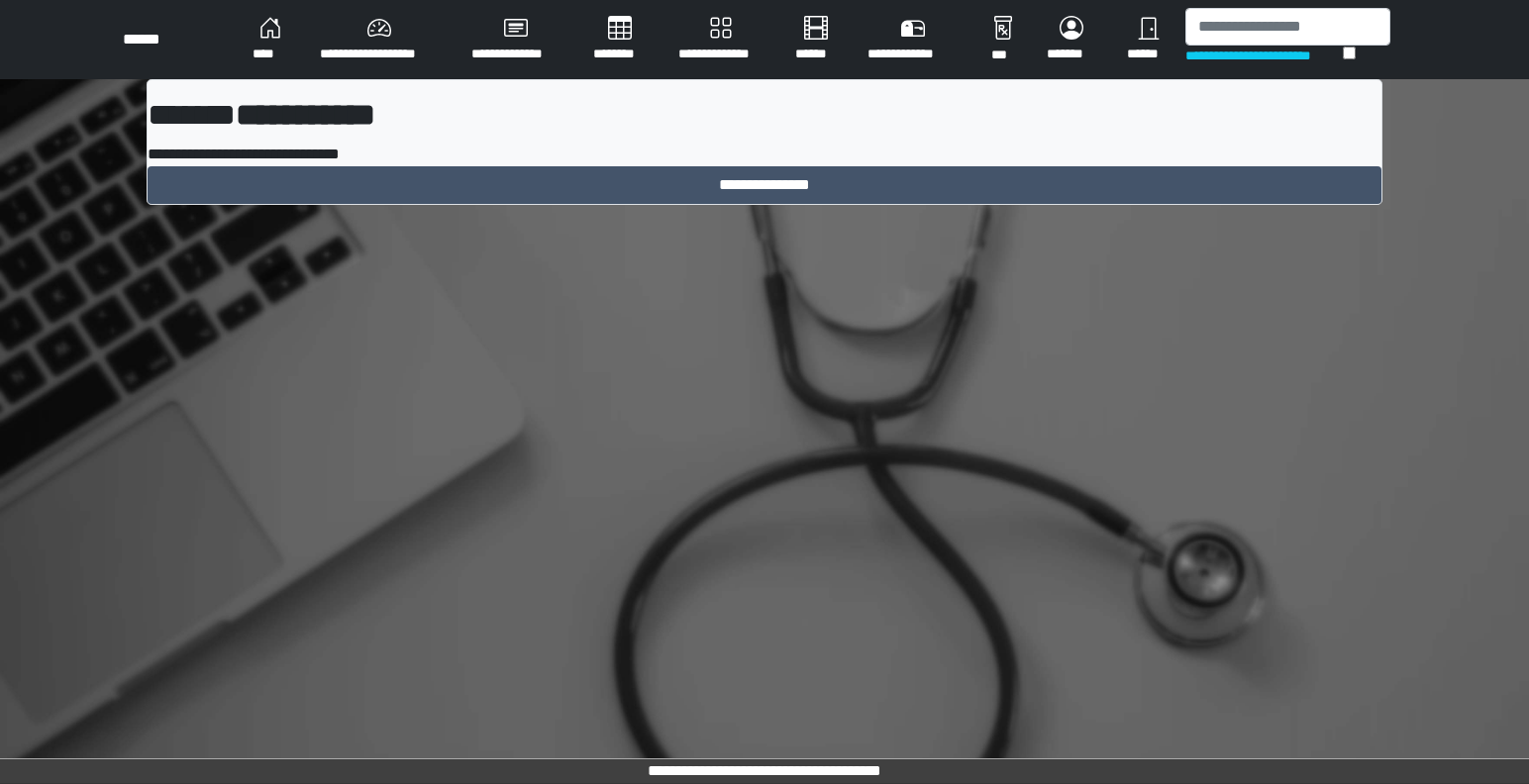 click on "**********" at bounding box center [764, 149] 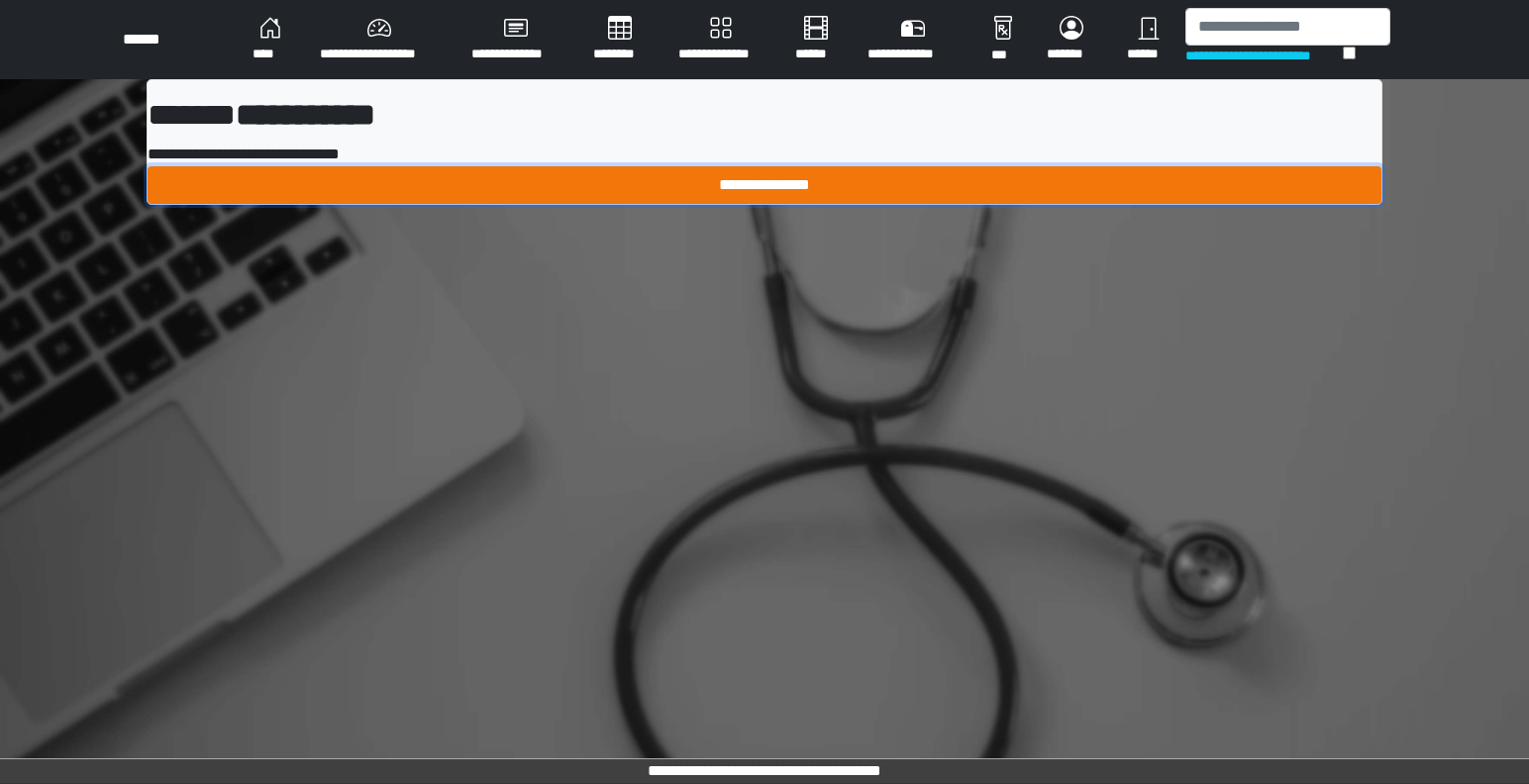 click on "**********" at bounding box center [764, 185] 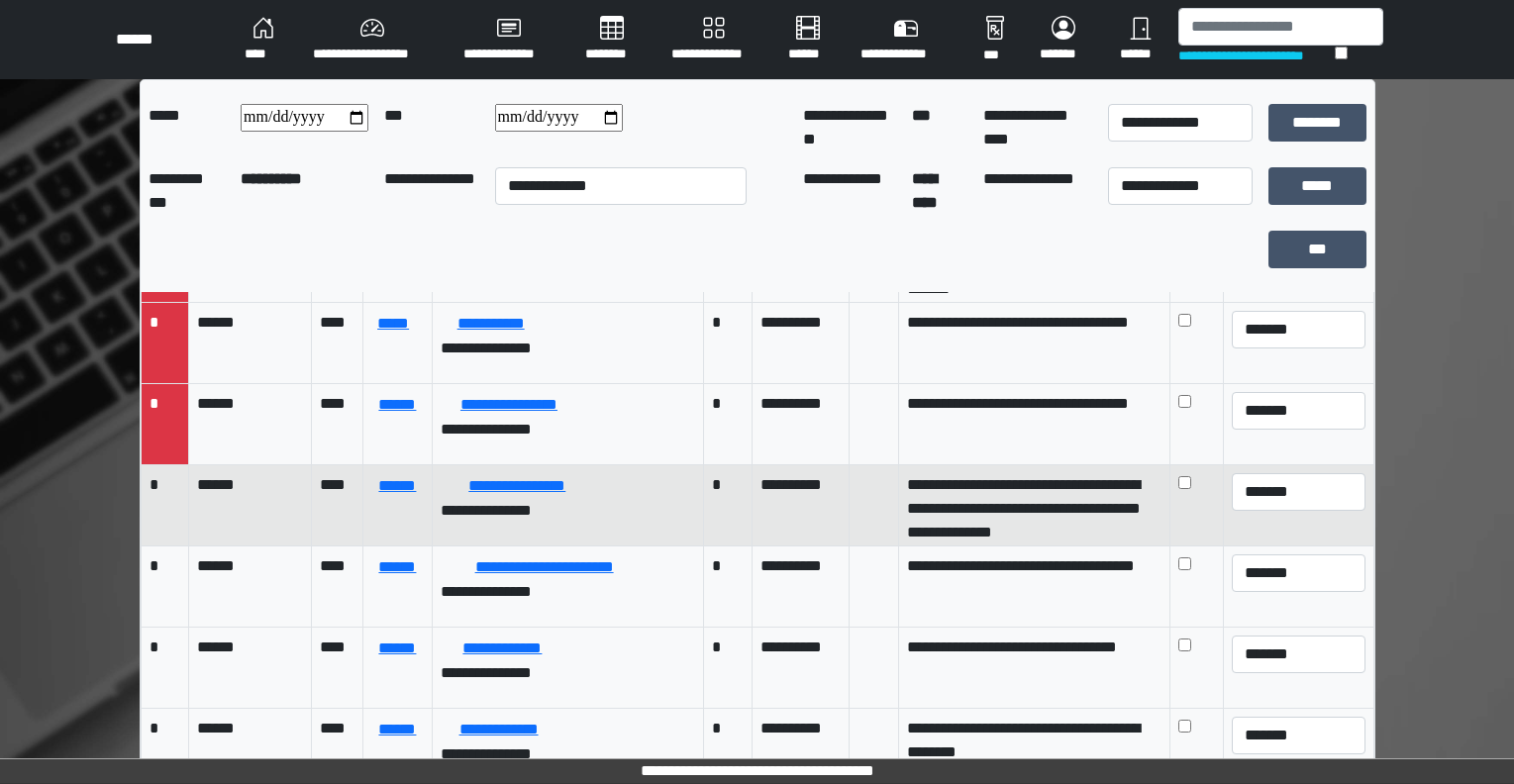 scroll, scrollTop: 404, scrollLeft: 0, axis: vertical 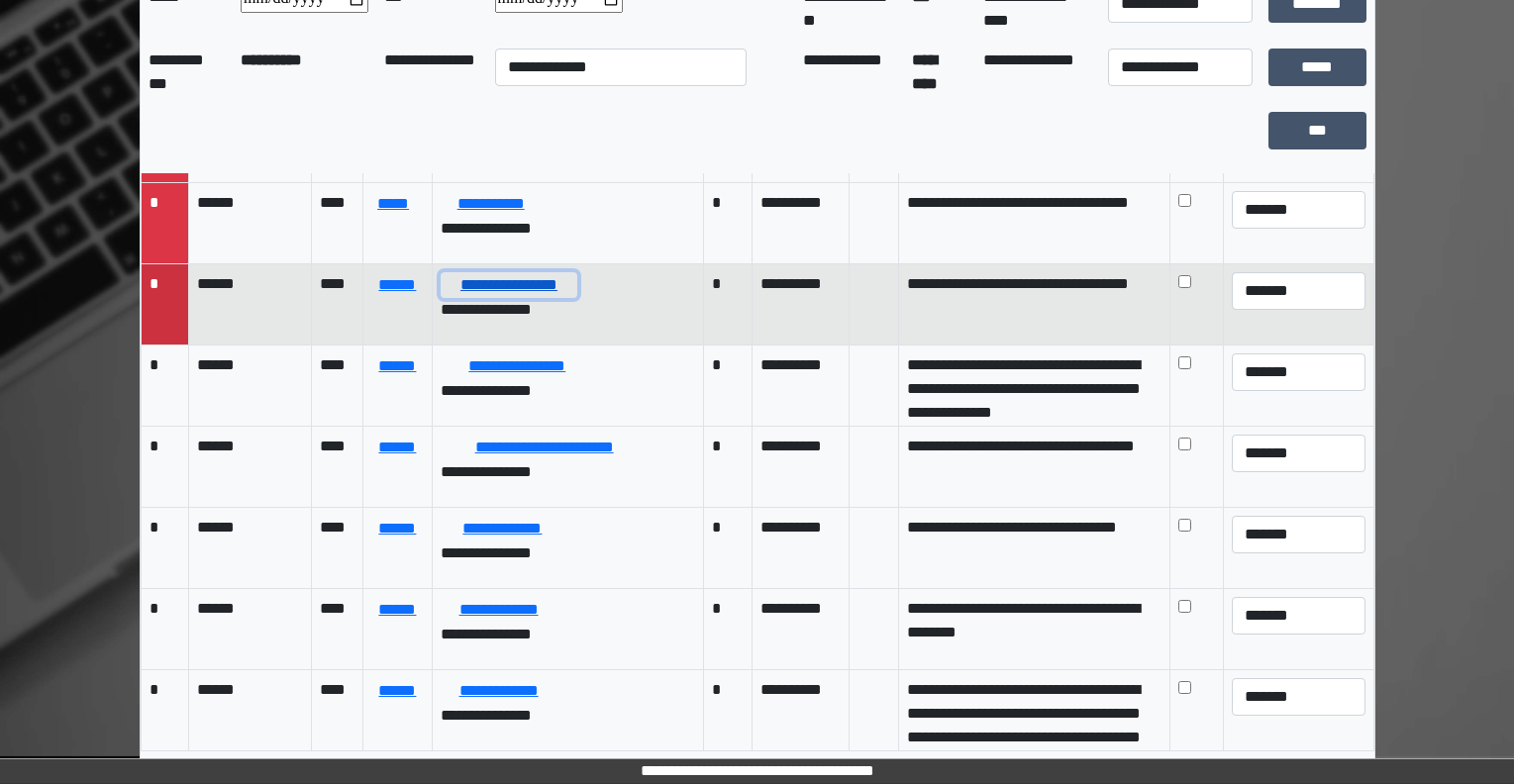 click on "**********" at bounding box center [508, 285] 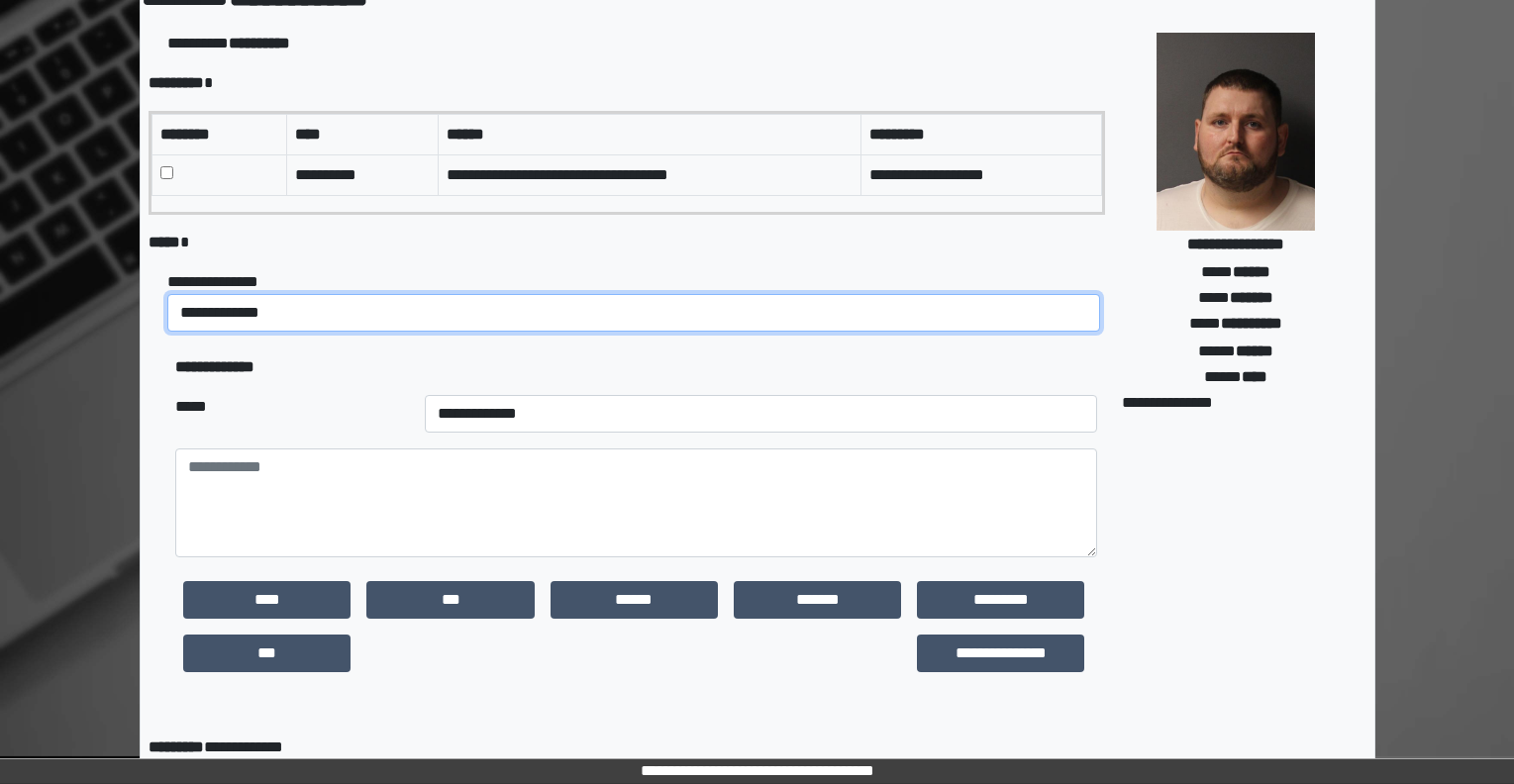 click on "**********" at bounding box center [634, 313] 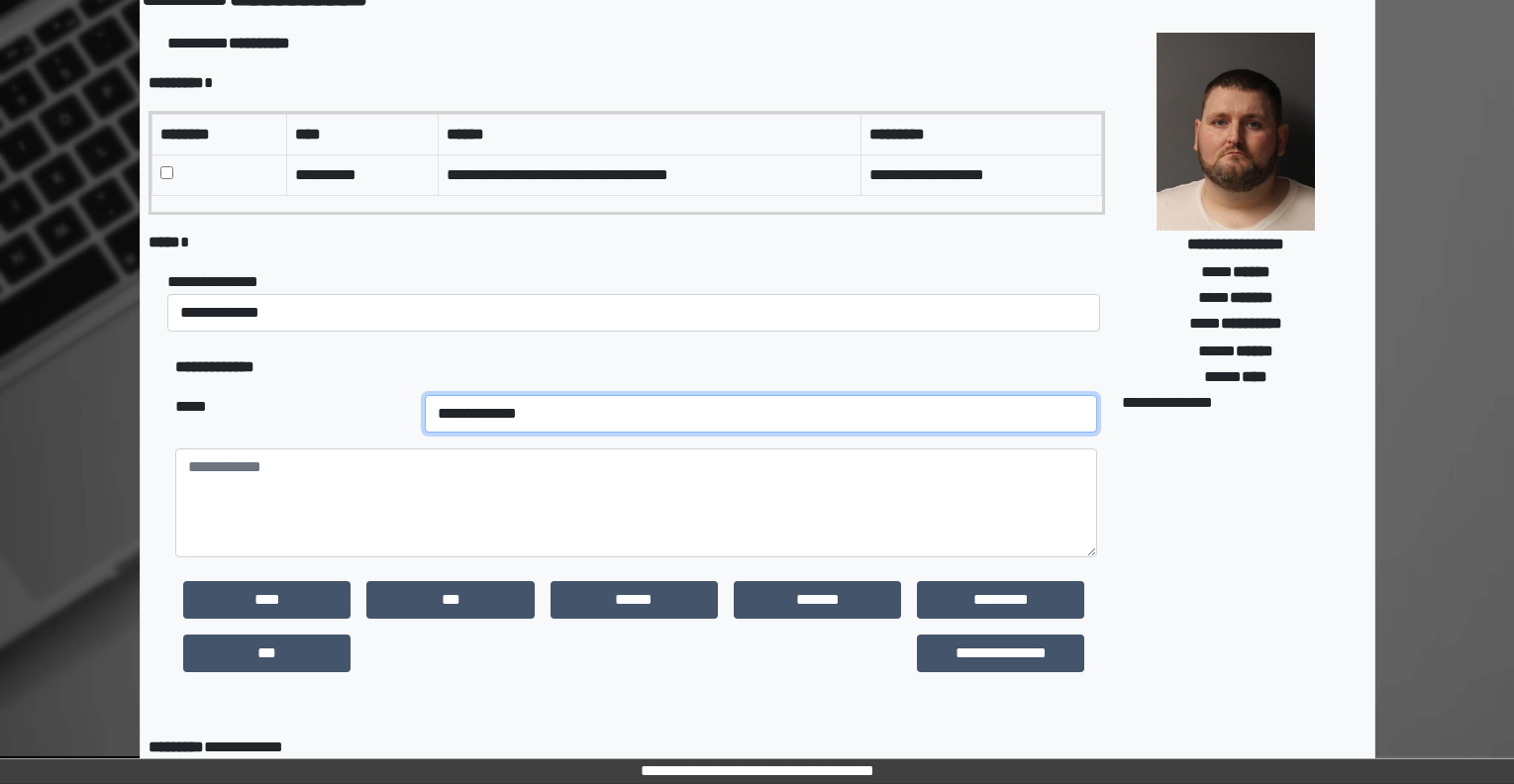 click on "**********" at bounding box center [761, 414] 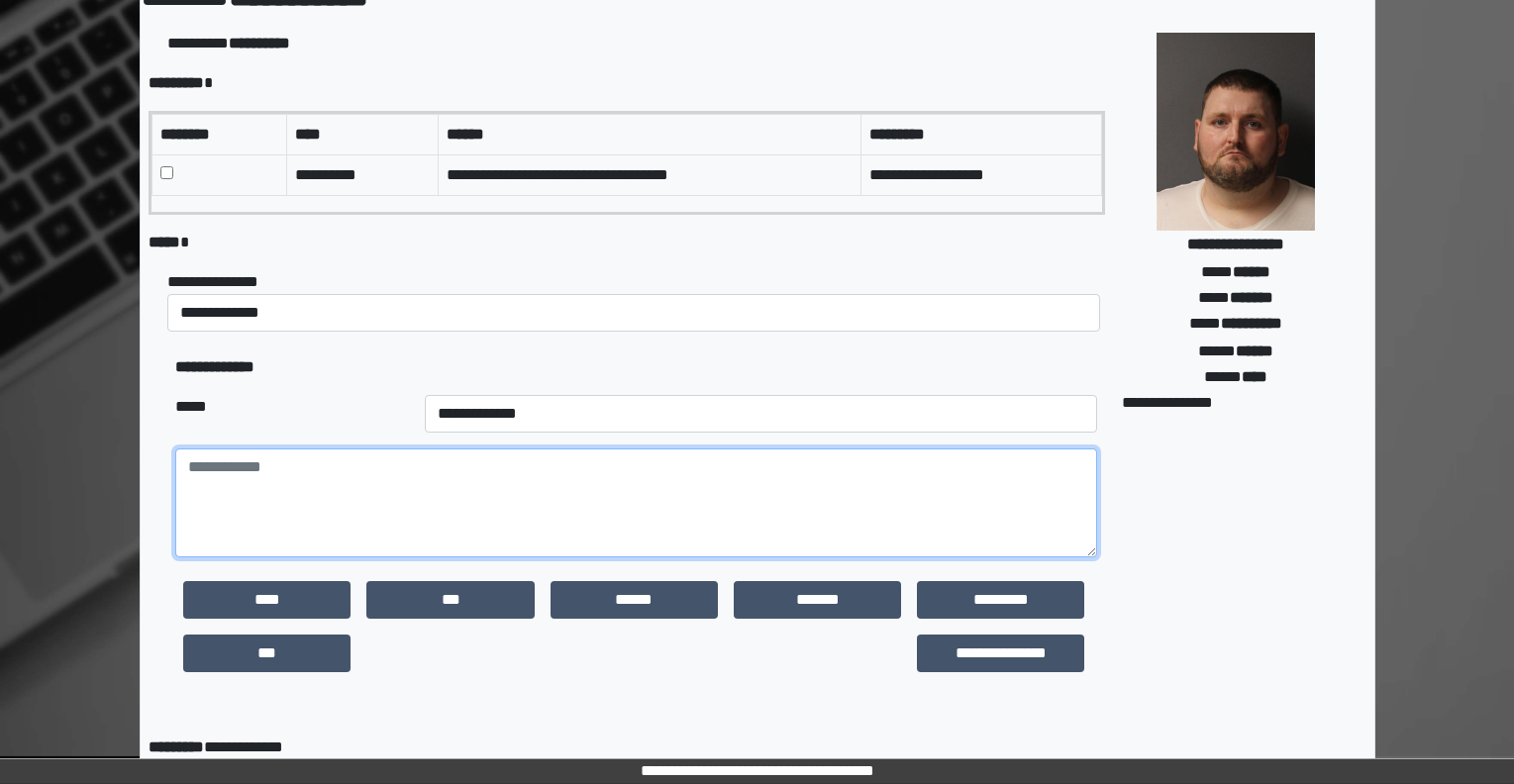 click at bounding box center (636, 503) 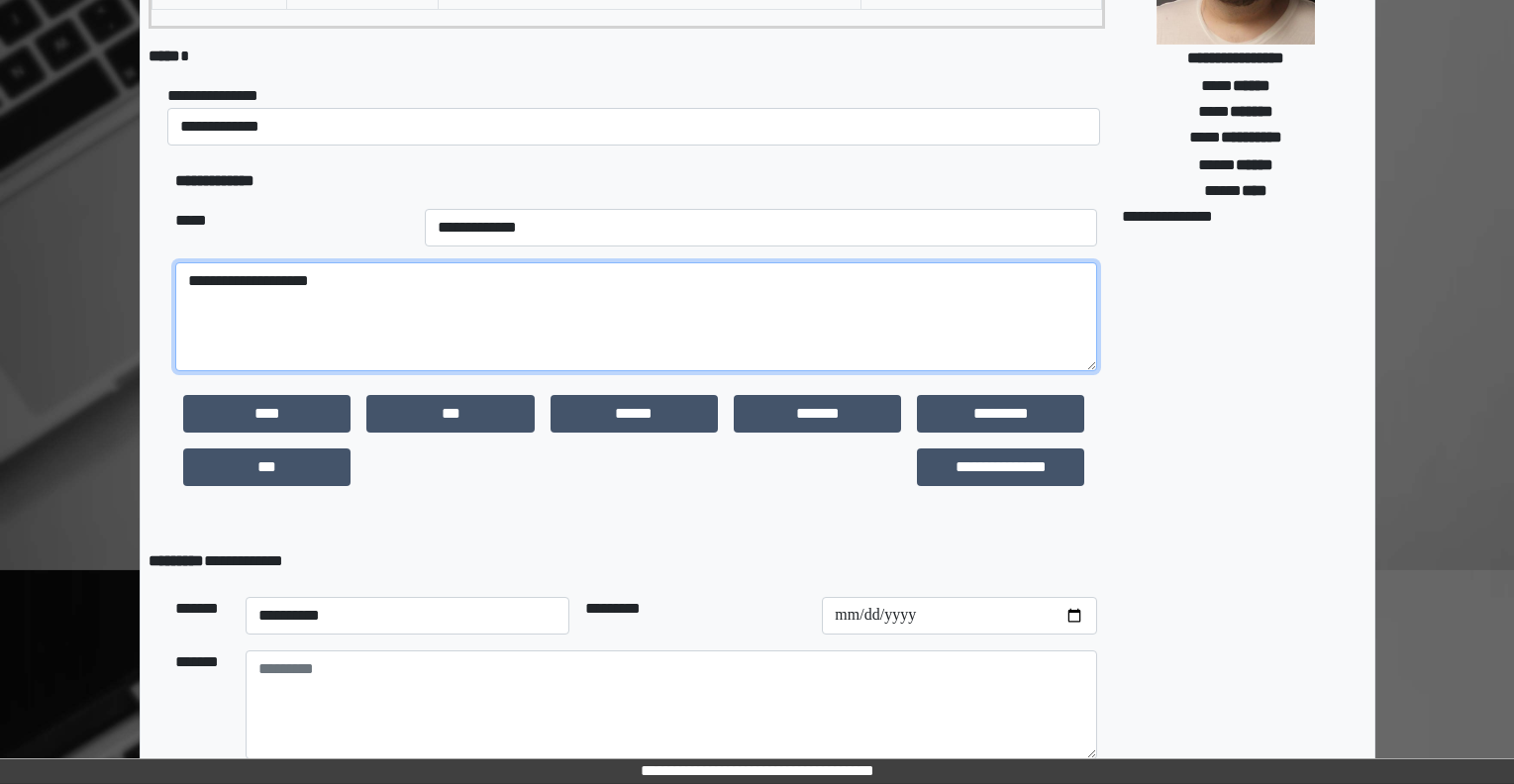 scroll, scrollTop: 414, scrollLeft: 0, axis: vertical 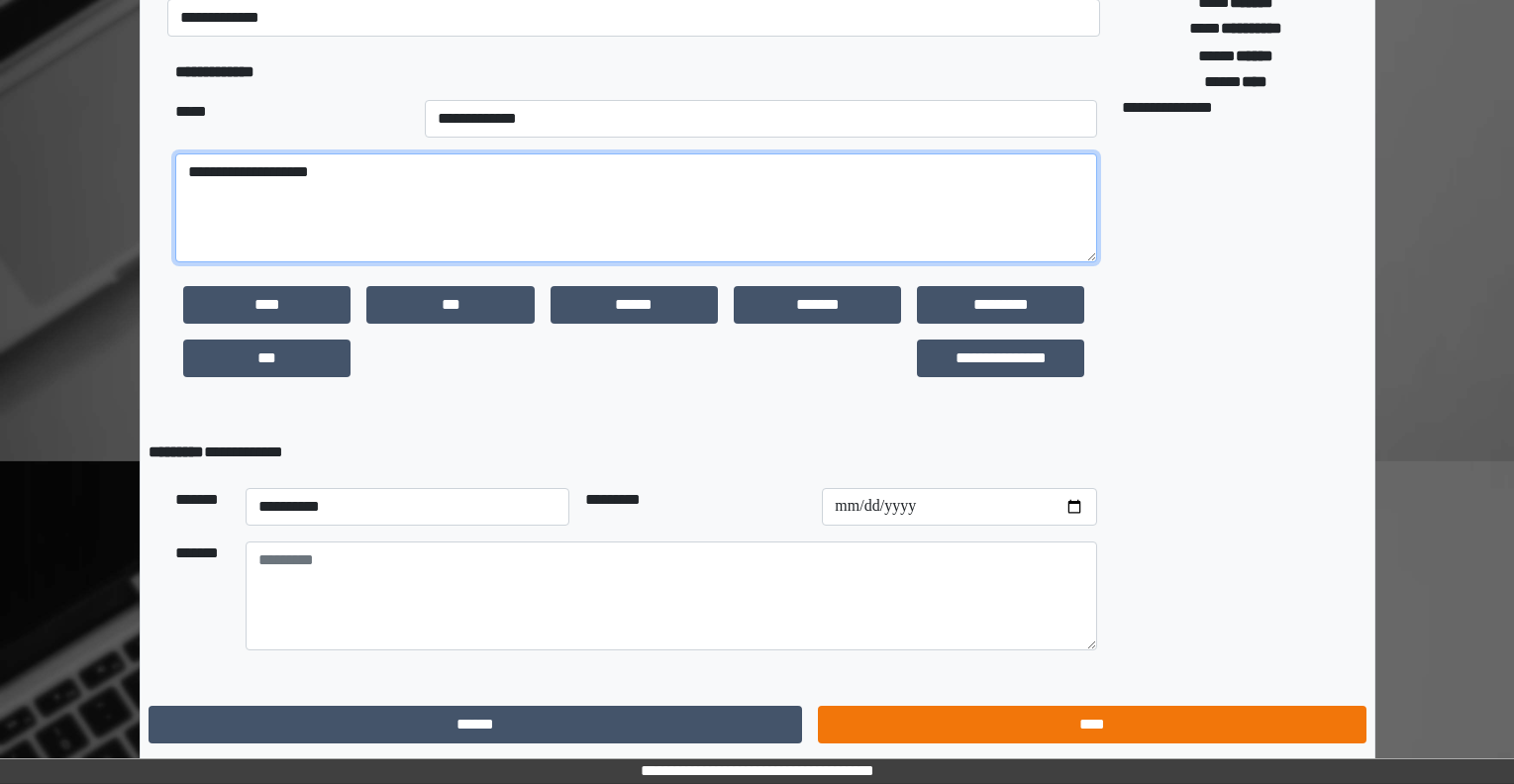 type on "**********" 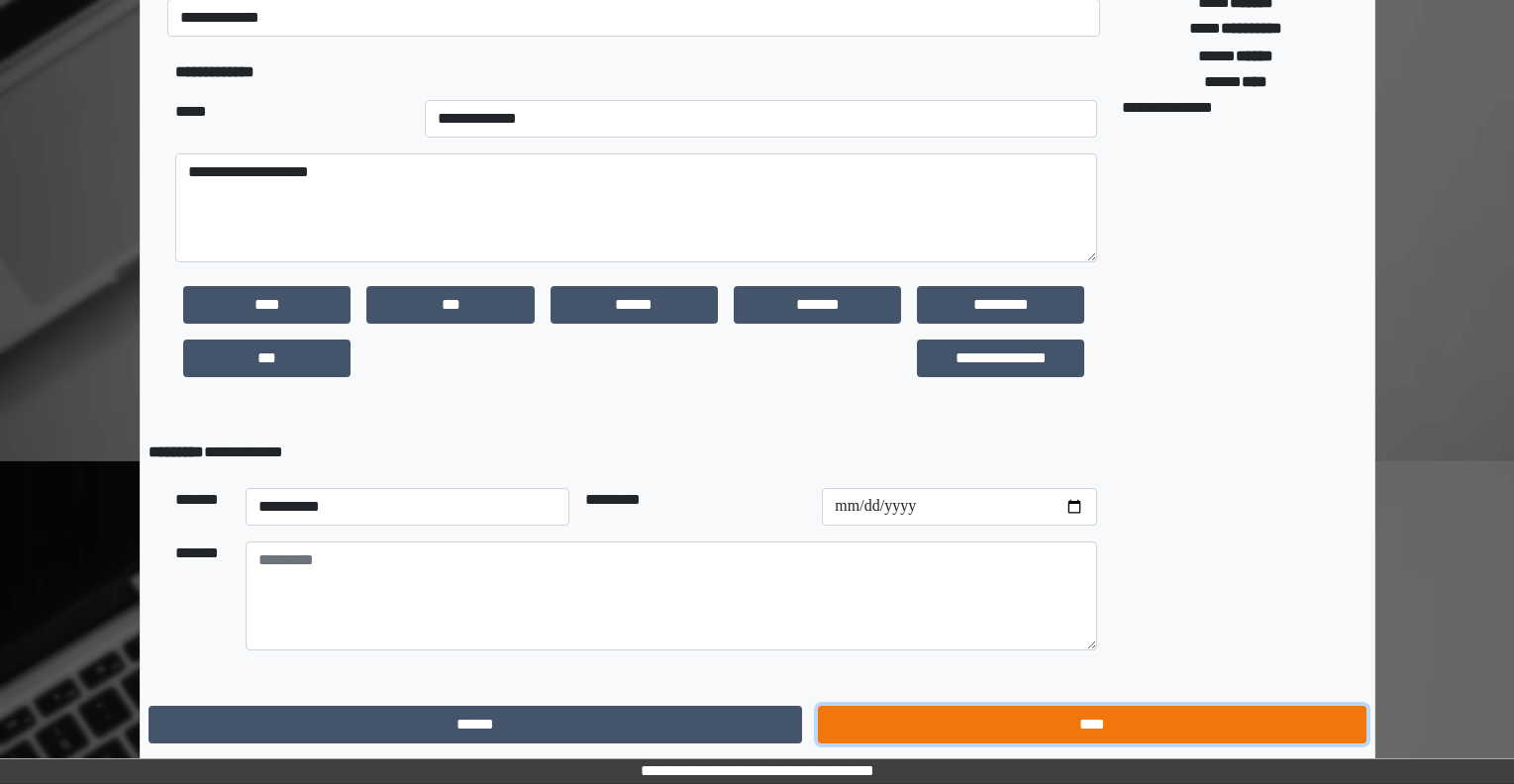 click on "****" at bounding box center (1091, 725) 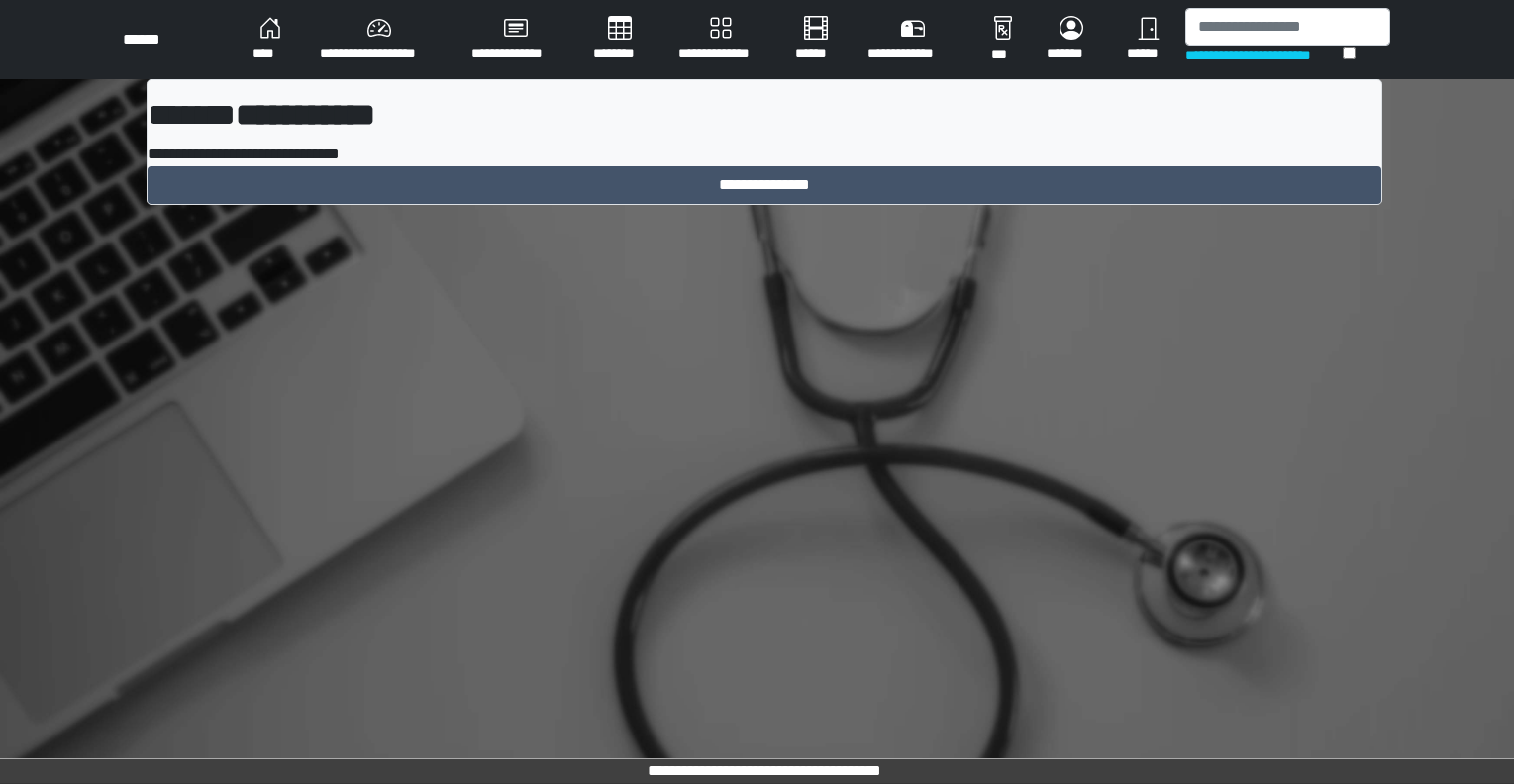scroll, scrollTop: 0, scrollLeft: 0, axis: both 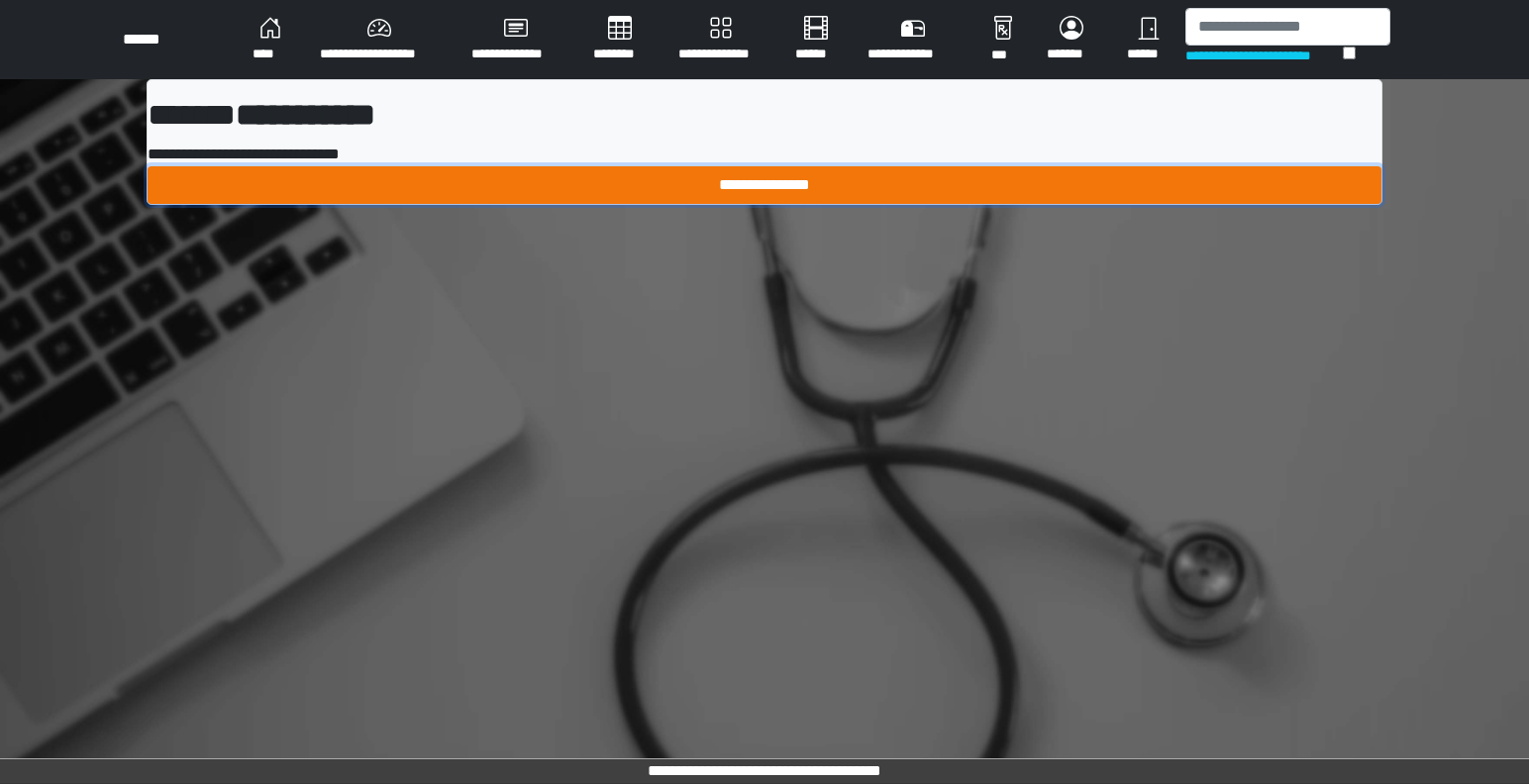 click on "**********" at bounding box center (764, 185) 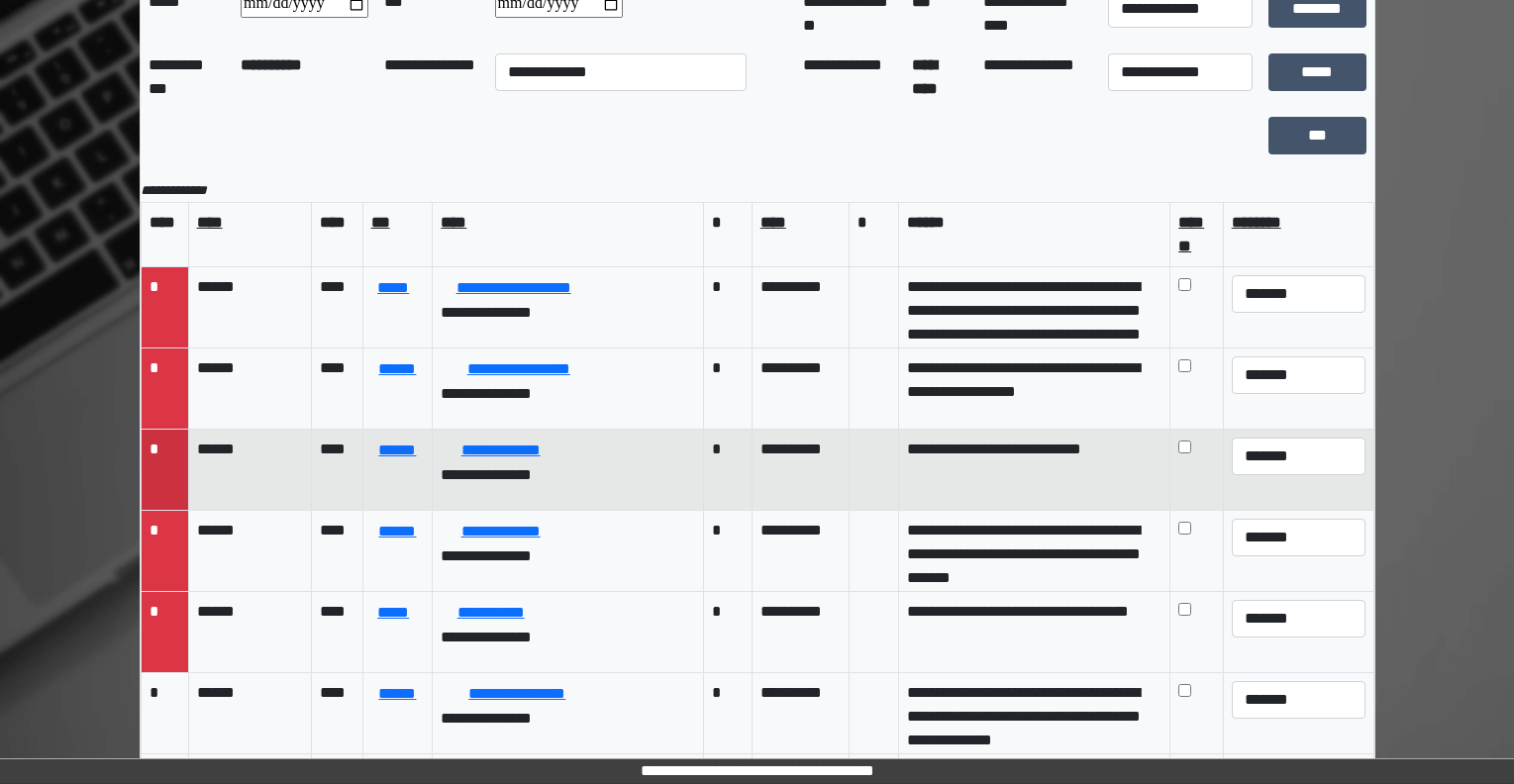 scroll, scrollTop: 119, scrollLeft: 0, axis: vertical 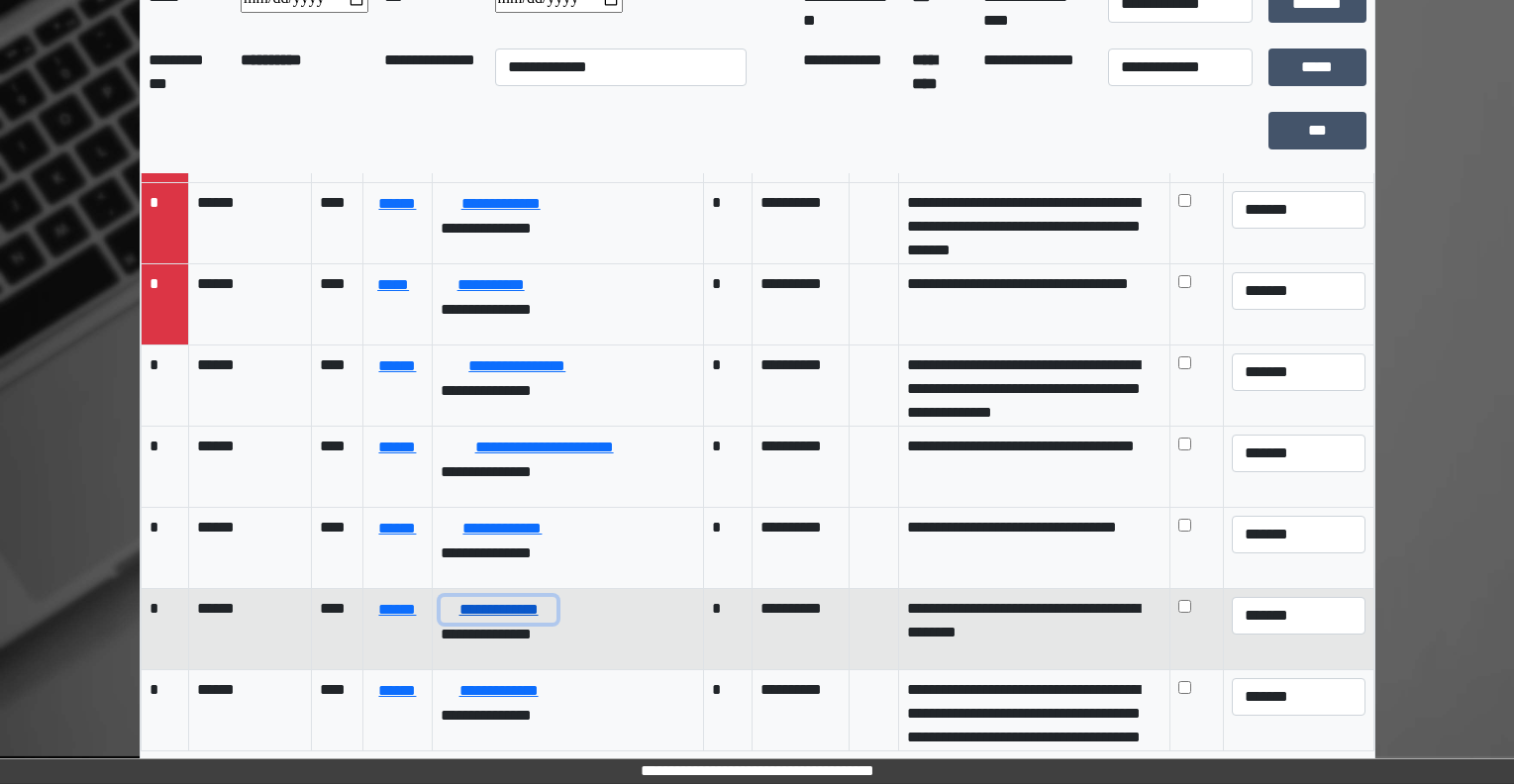 click on "**********" at bounding box center (498, 610) 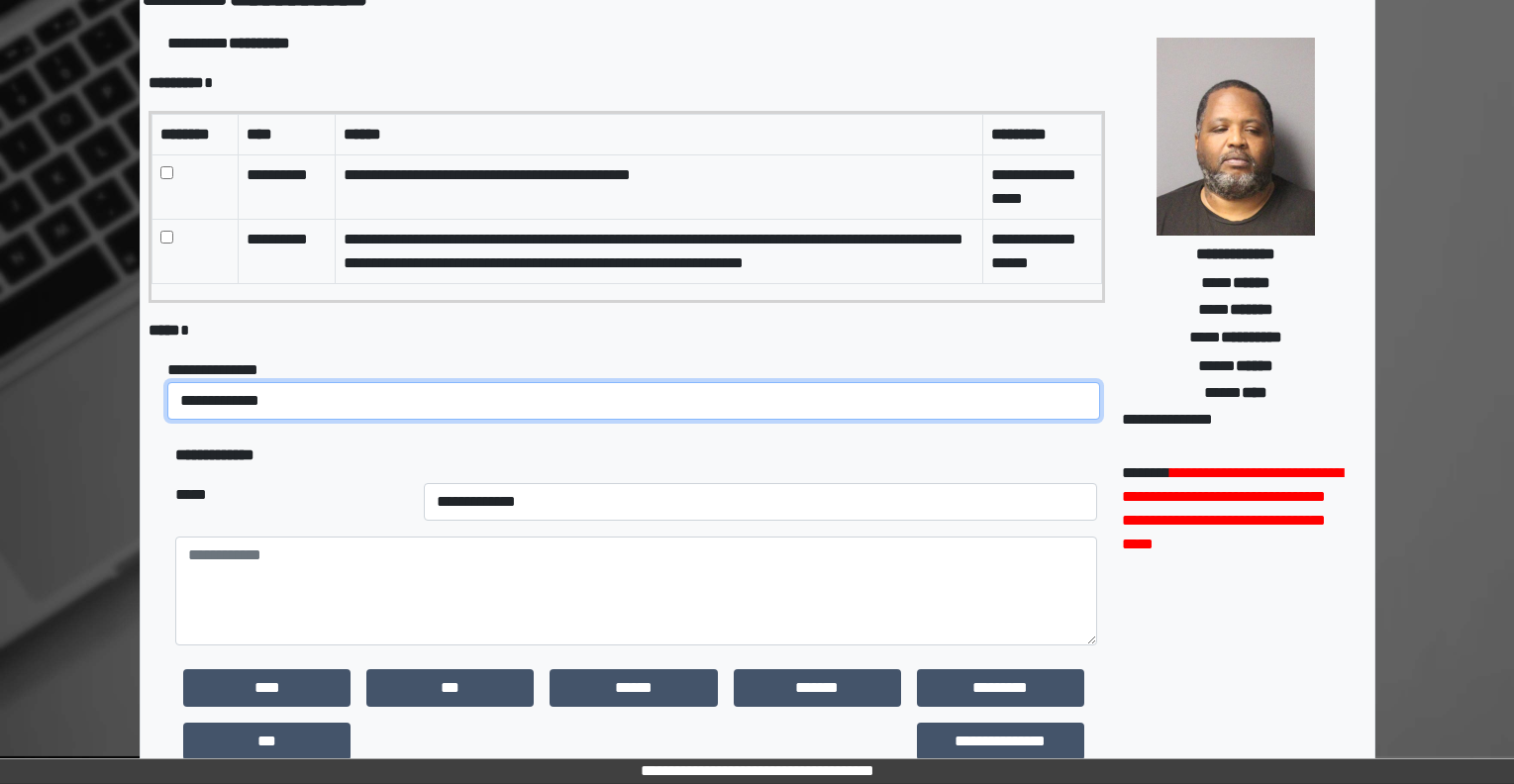 click on "**********" at bounding box center (634, 401) 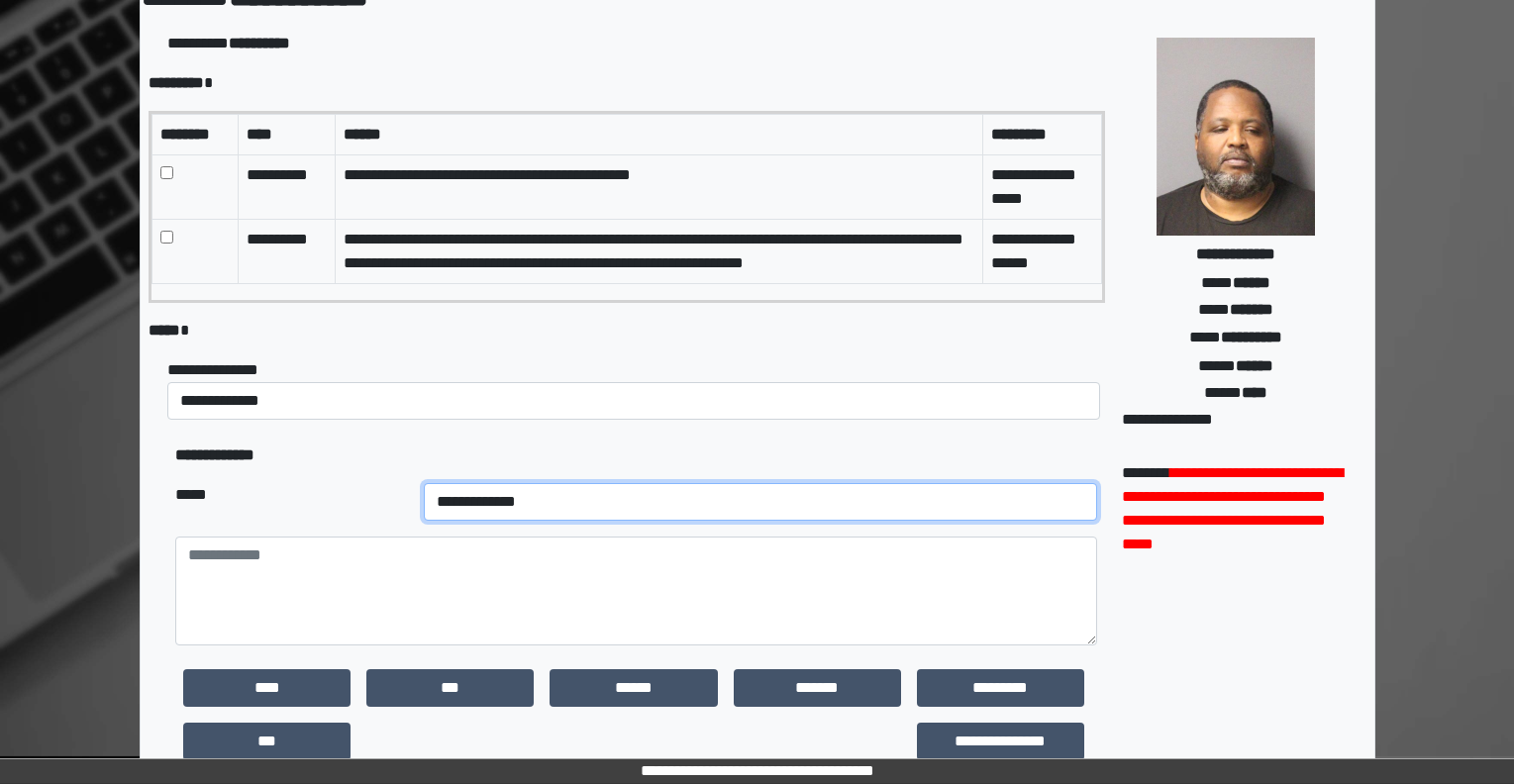 click on "**********" at bounding box center [759, 502] 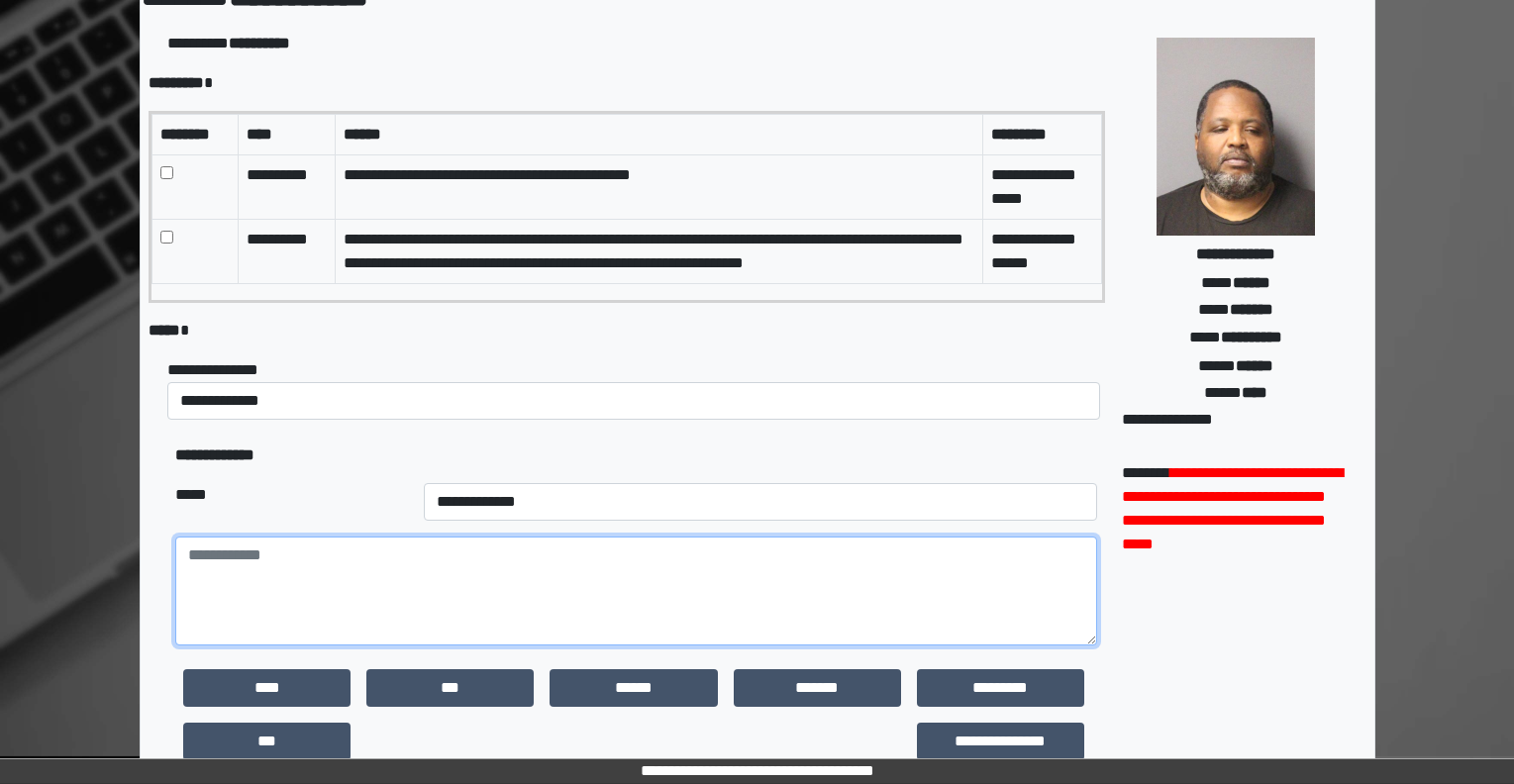 click at bounding box center (636, 591) 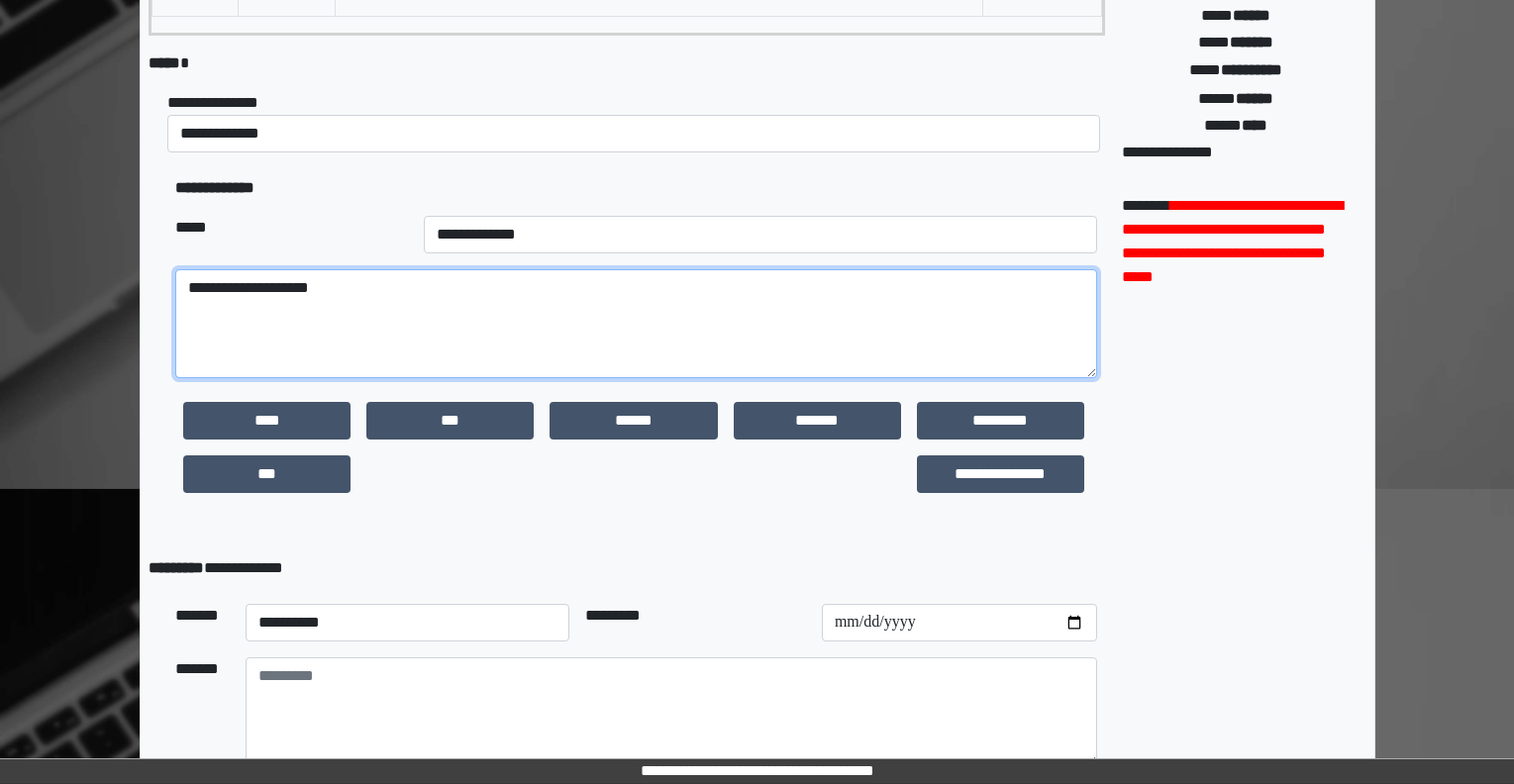 scroll, scrollTop: 502, scrollLeft: 0, axis: vertical 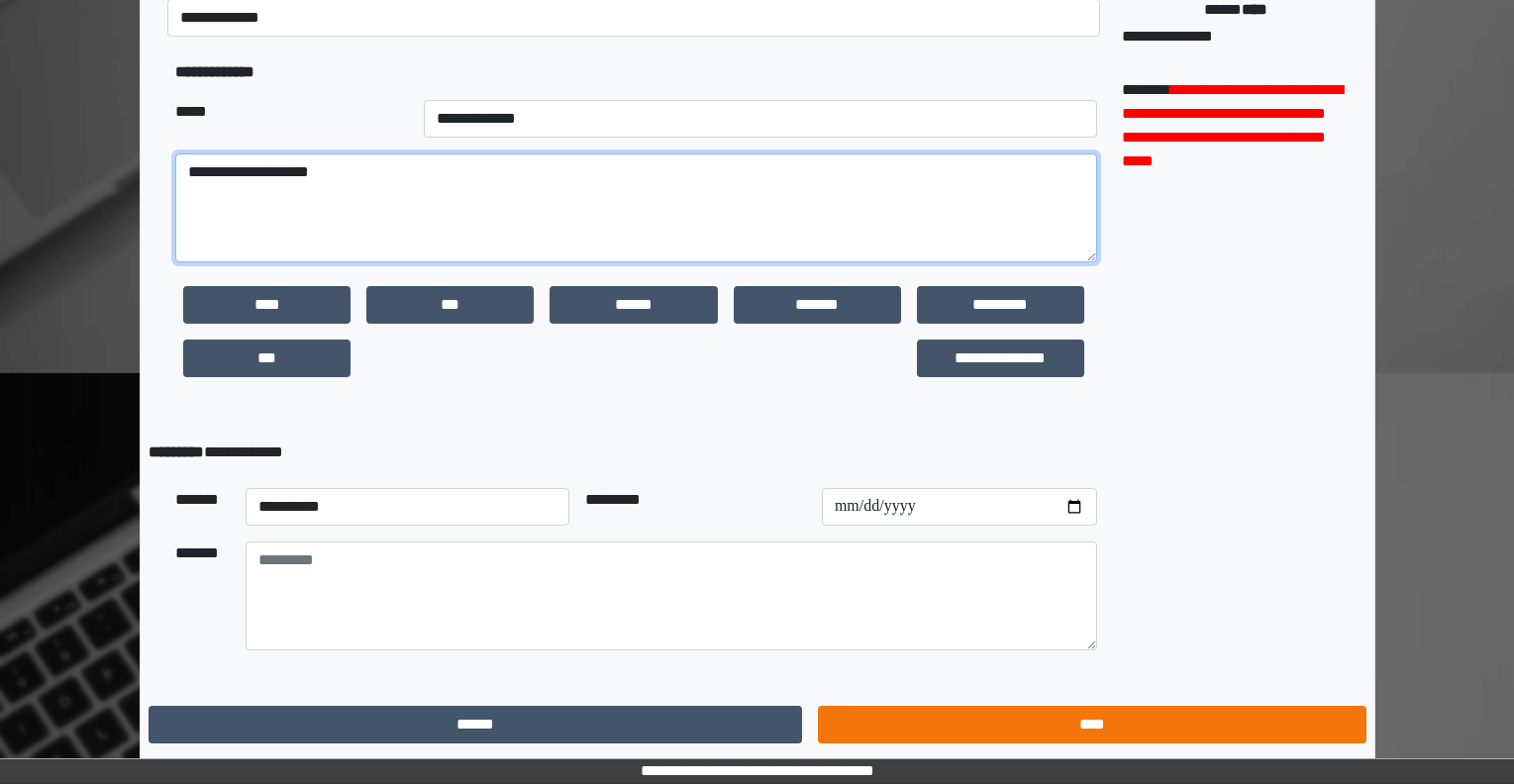 type on "**********" 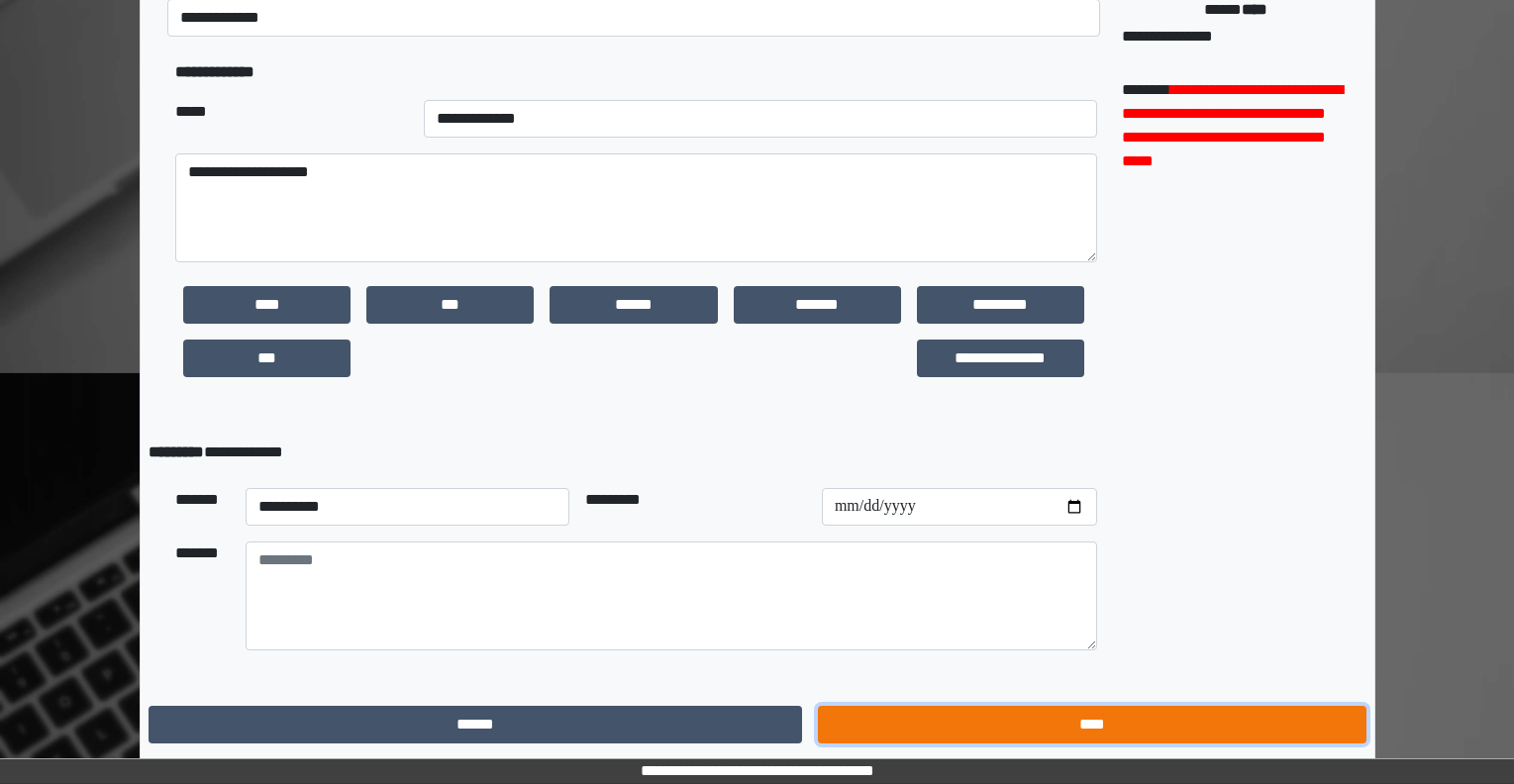 click on "****" at bounding box center (1091, 725) 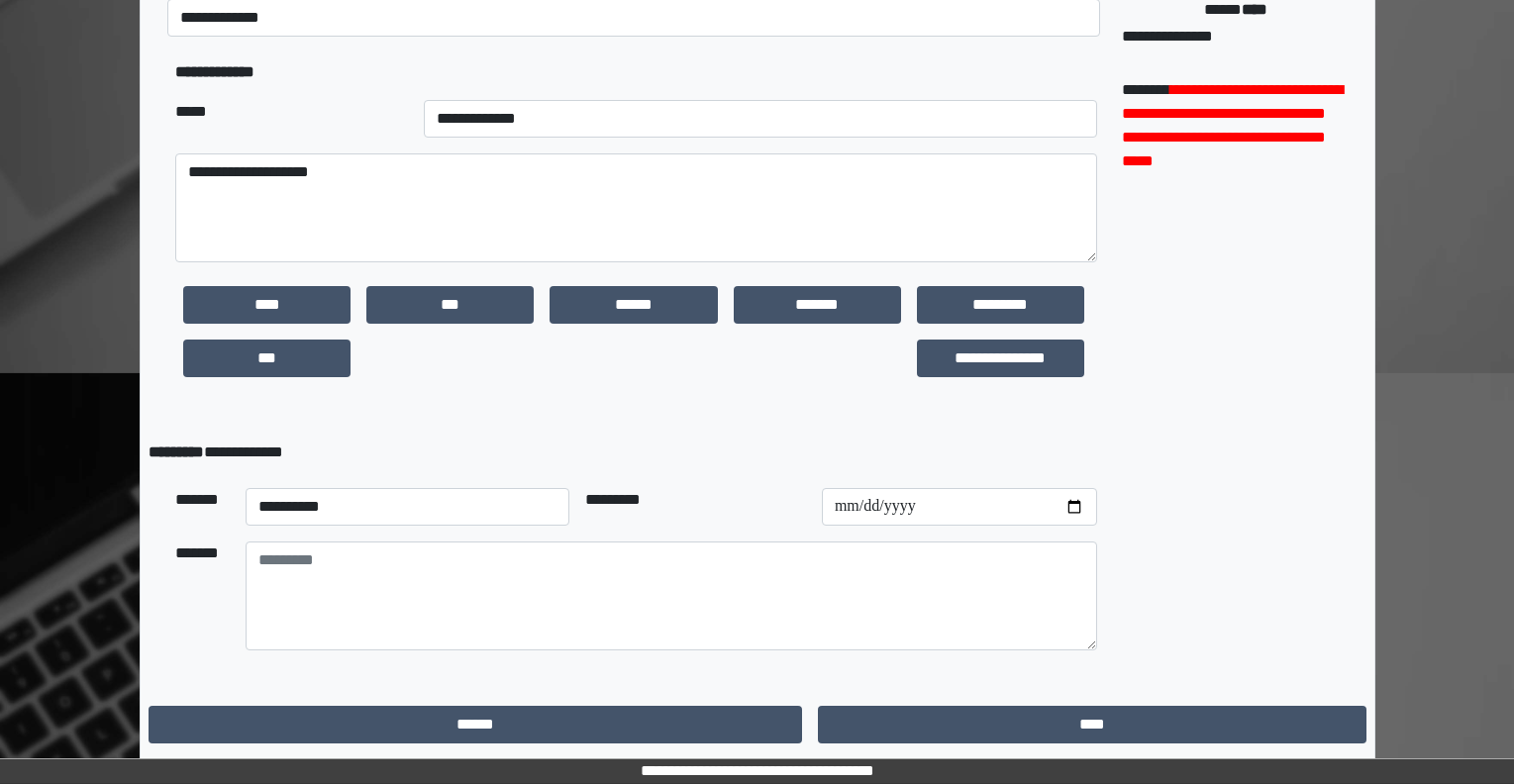 scroll, scrollTop: 0, scrollLeft: 0, axis: both 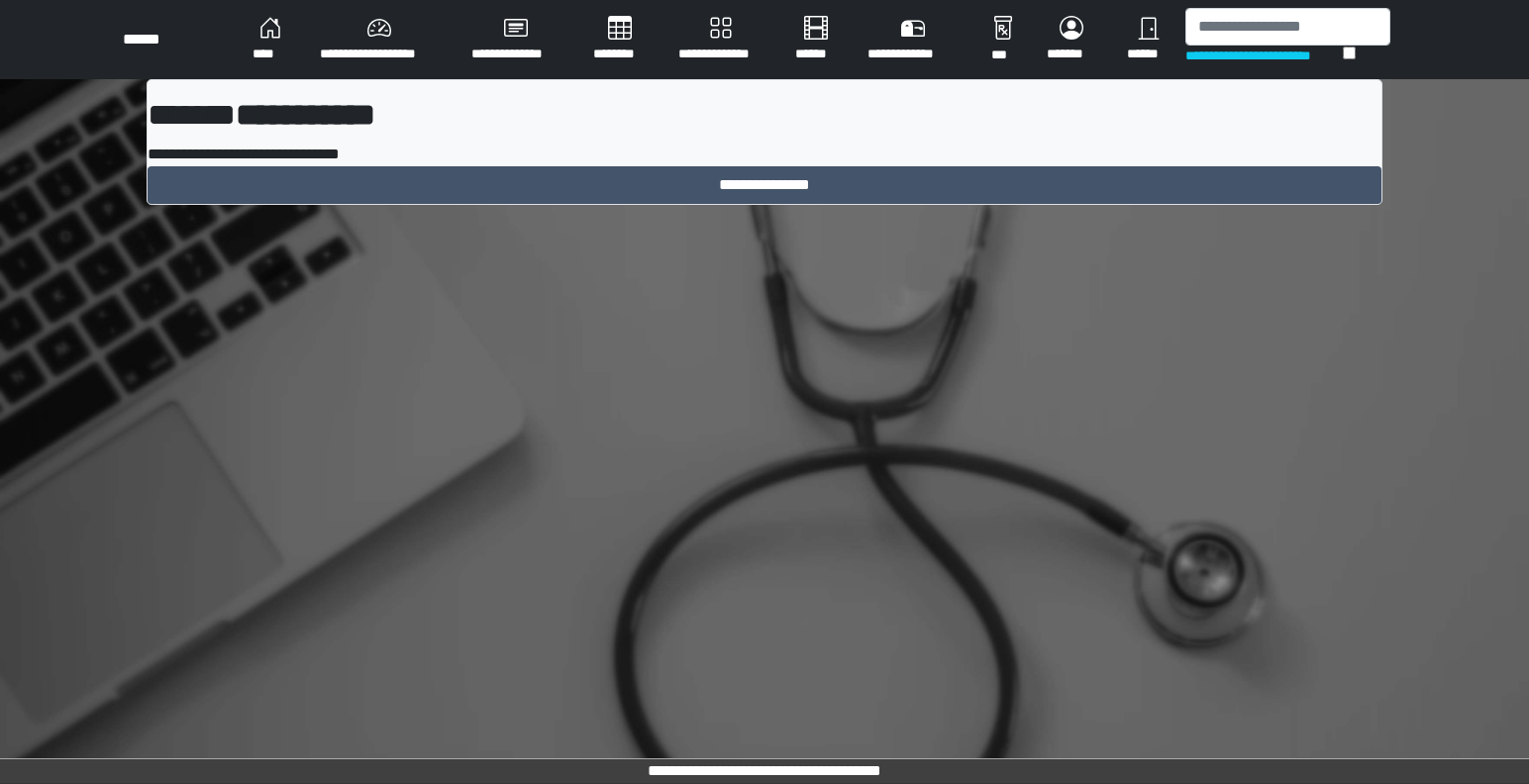 click on "**********" at bounding box center [764, 149] 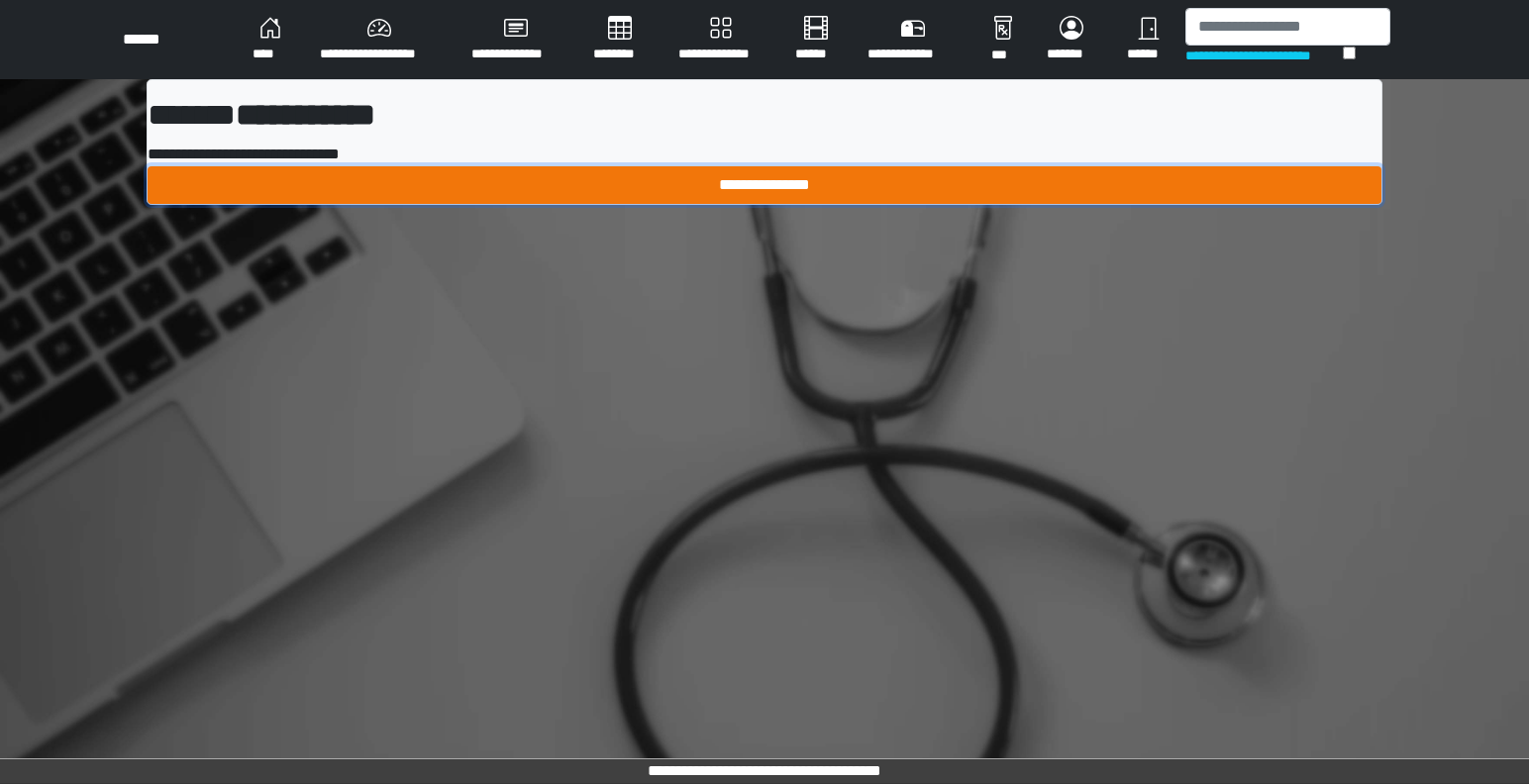 click on "**********" at bounding box center (764, 185) 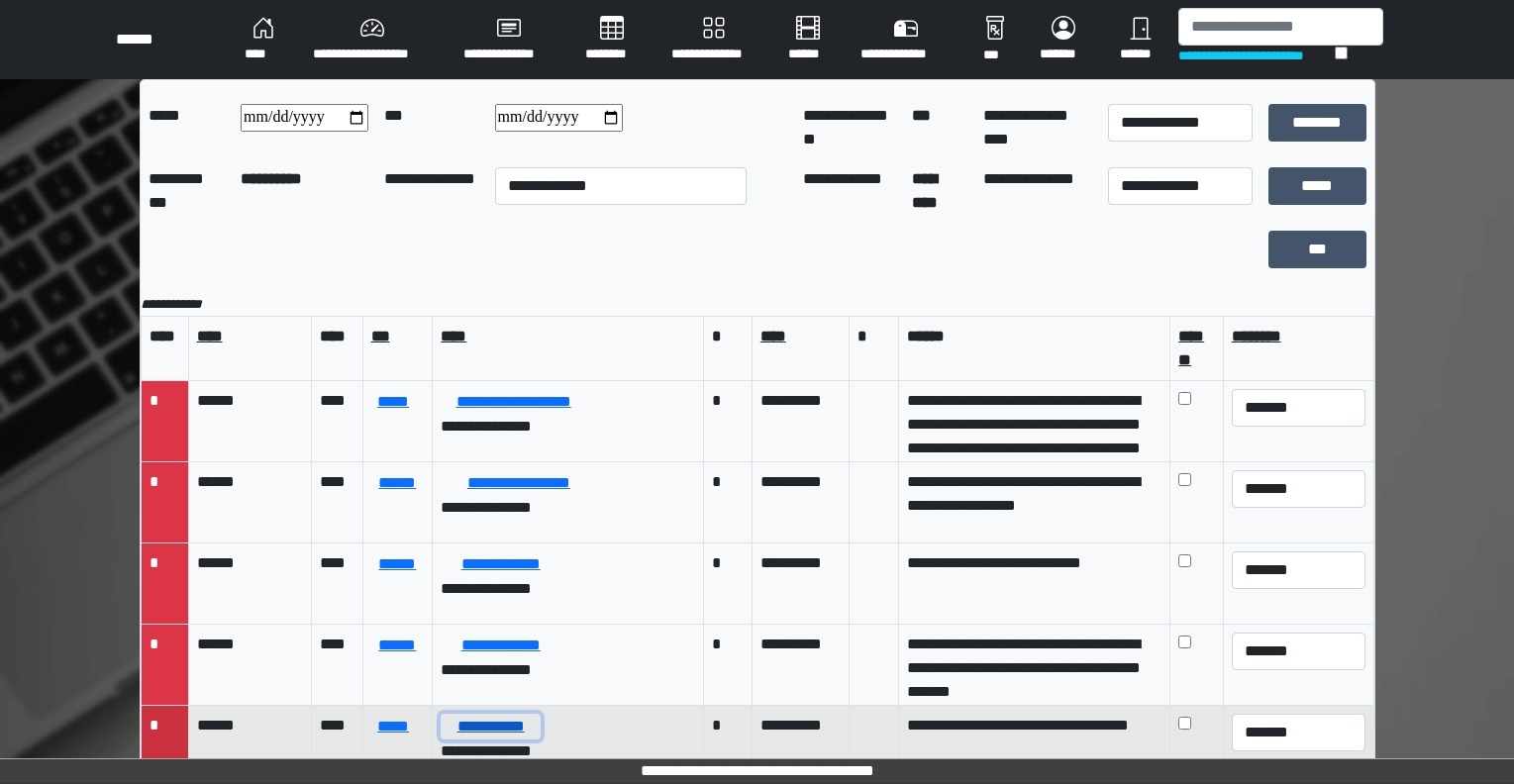 click on "**********" at bounding box center [490, 727] 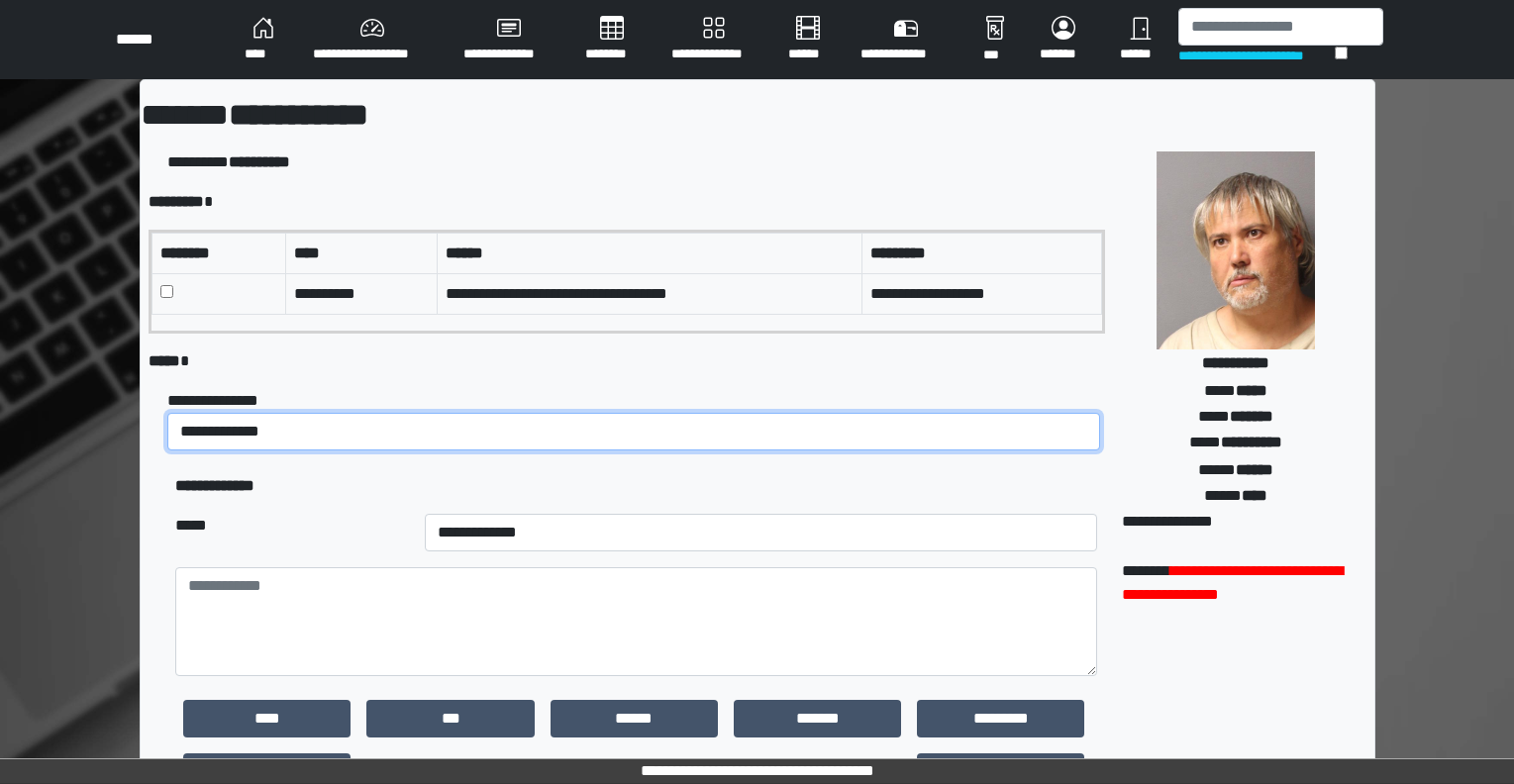 click on "**********" at bounding box center (634, 432) 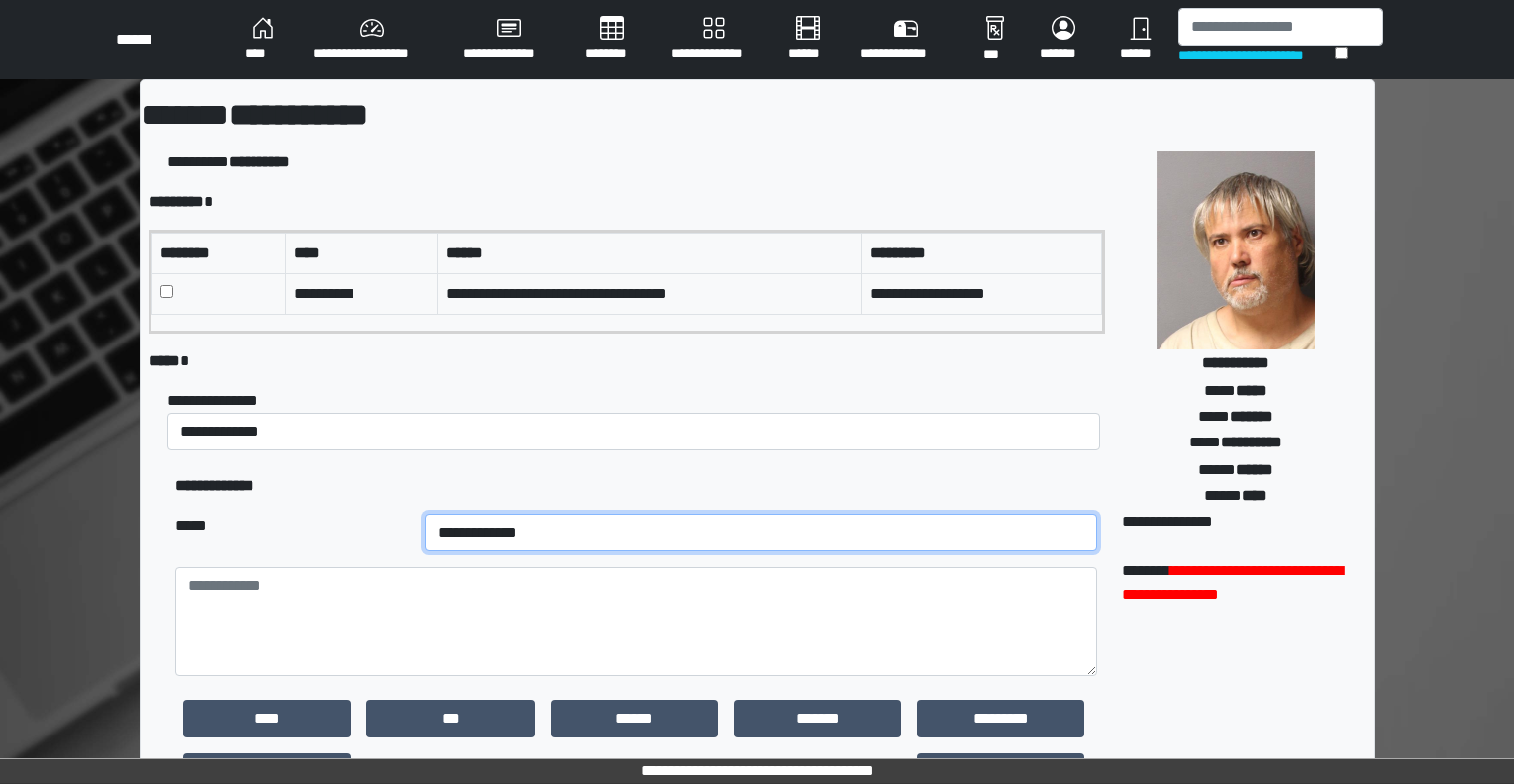 click on "**********" at bounding box center (761, 533) 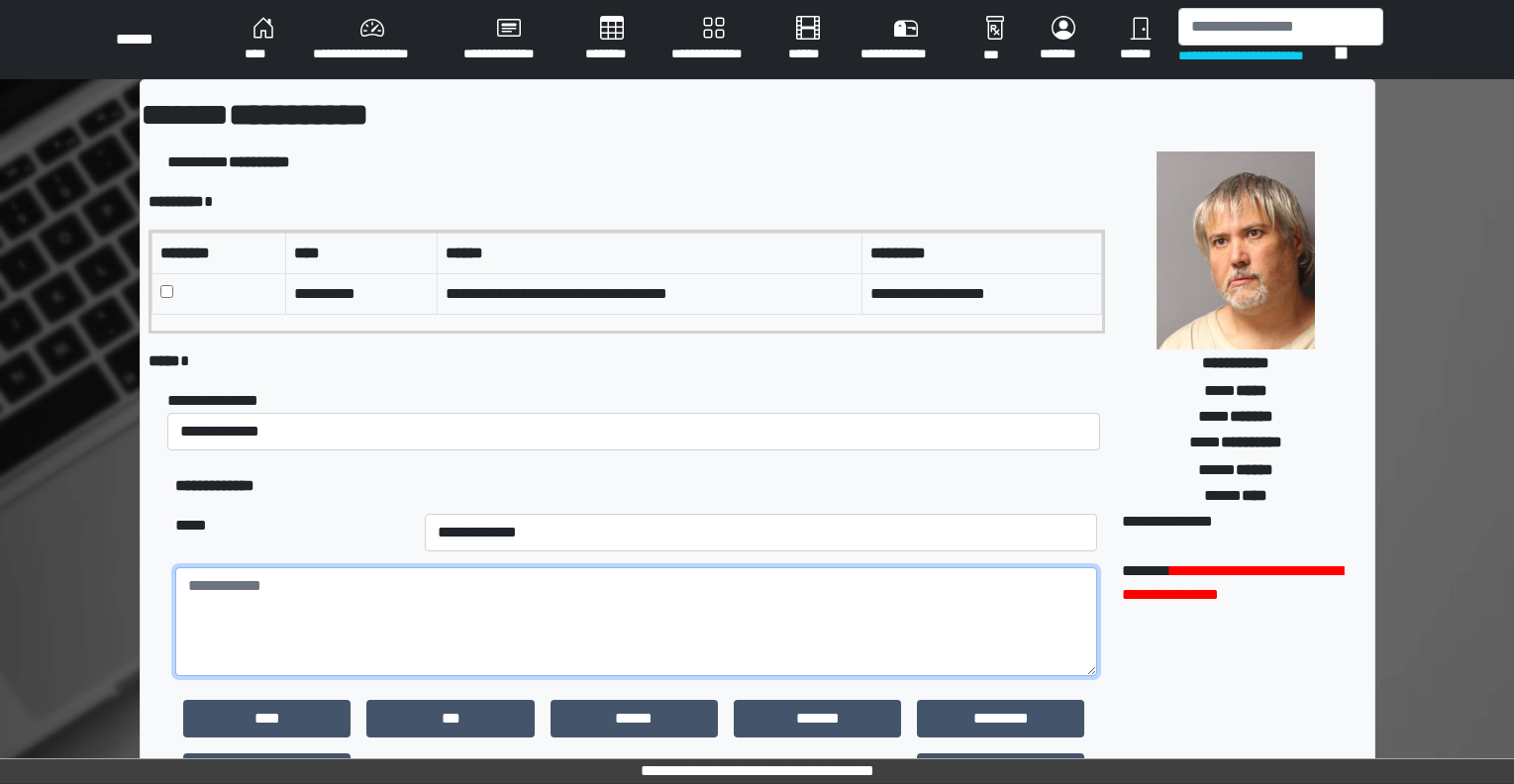 click at bounding box center [636, 622] 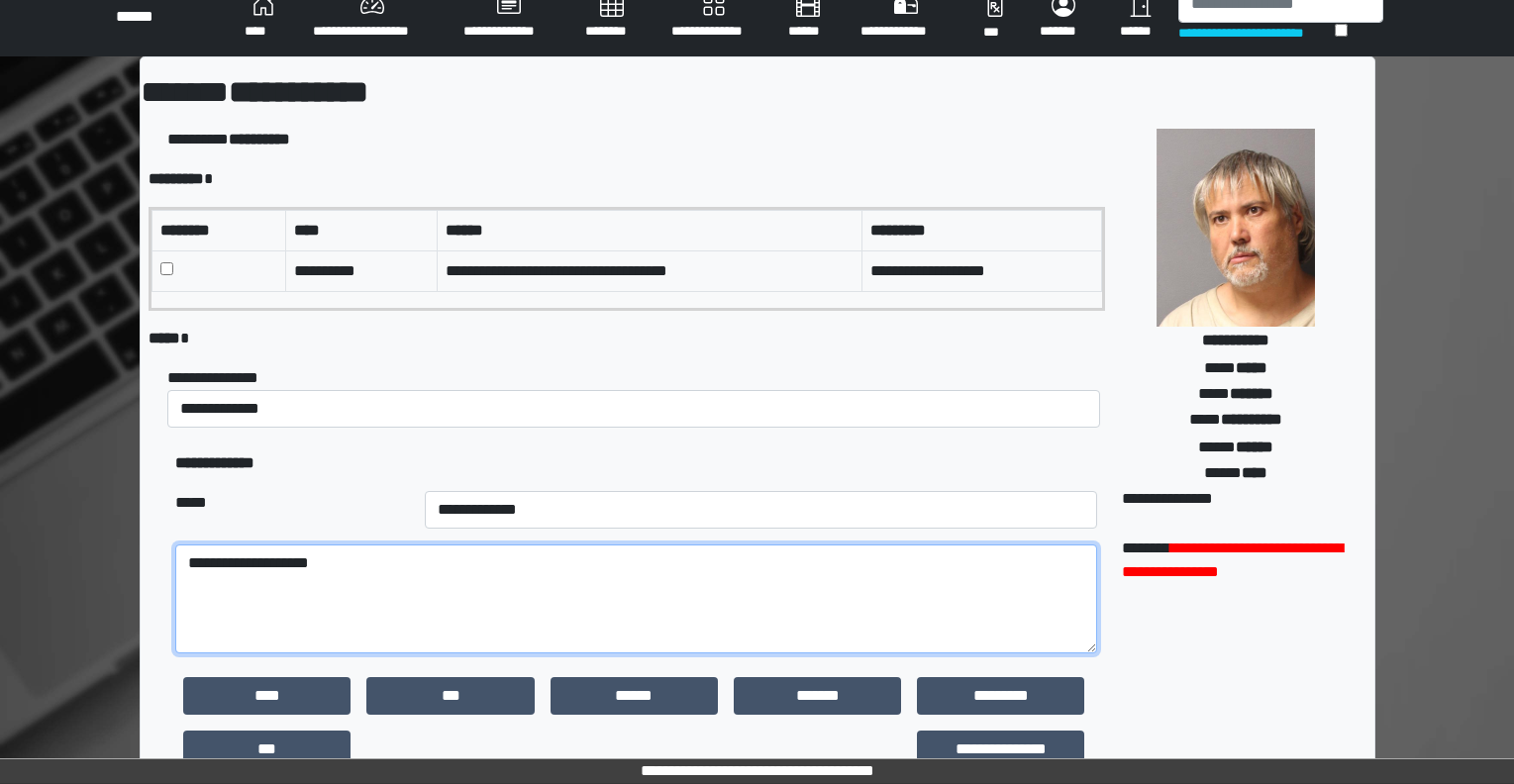 scroll, scrollTop: 414, scrollLeft: 0, axis: vertical 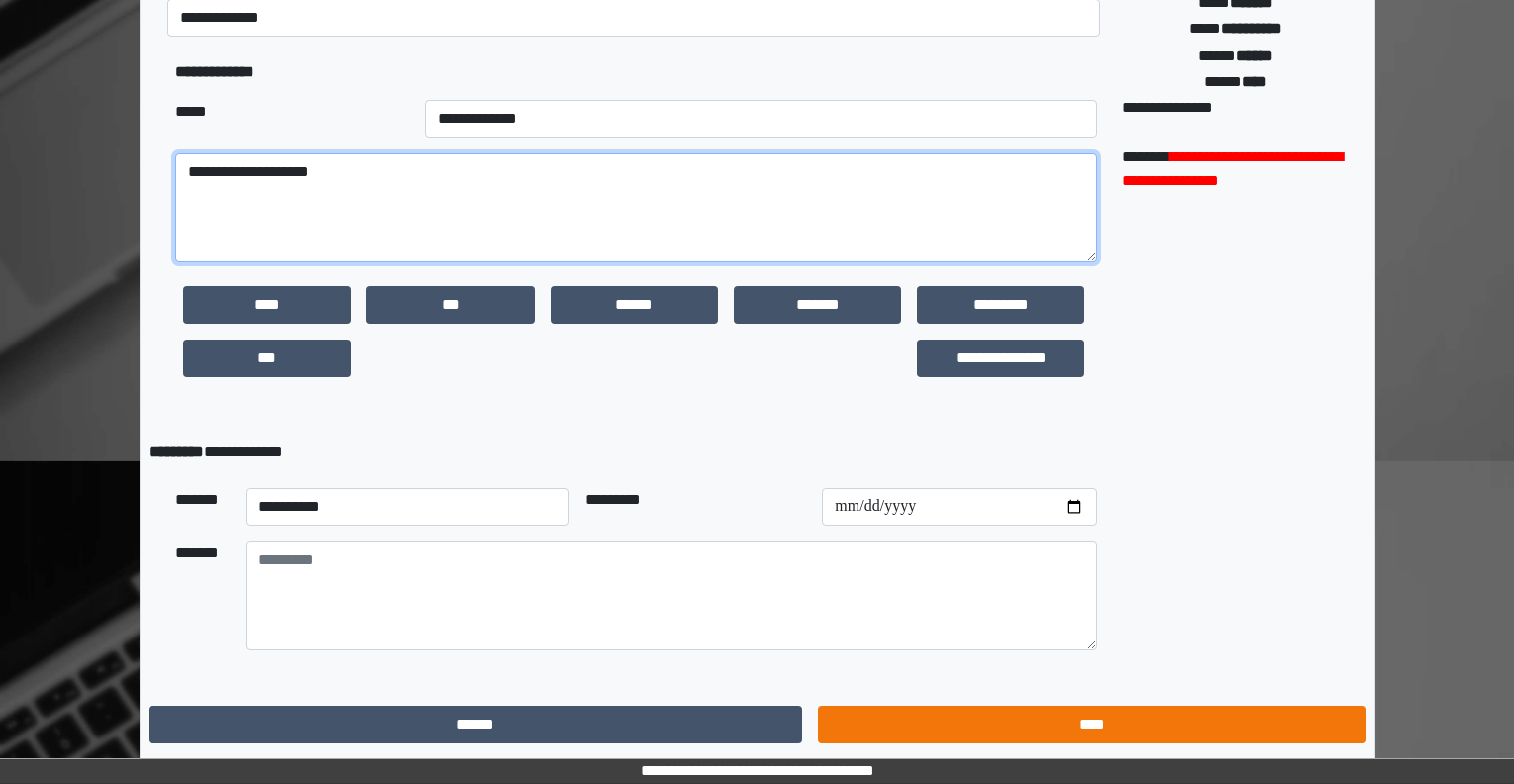 type on "**********" 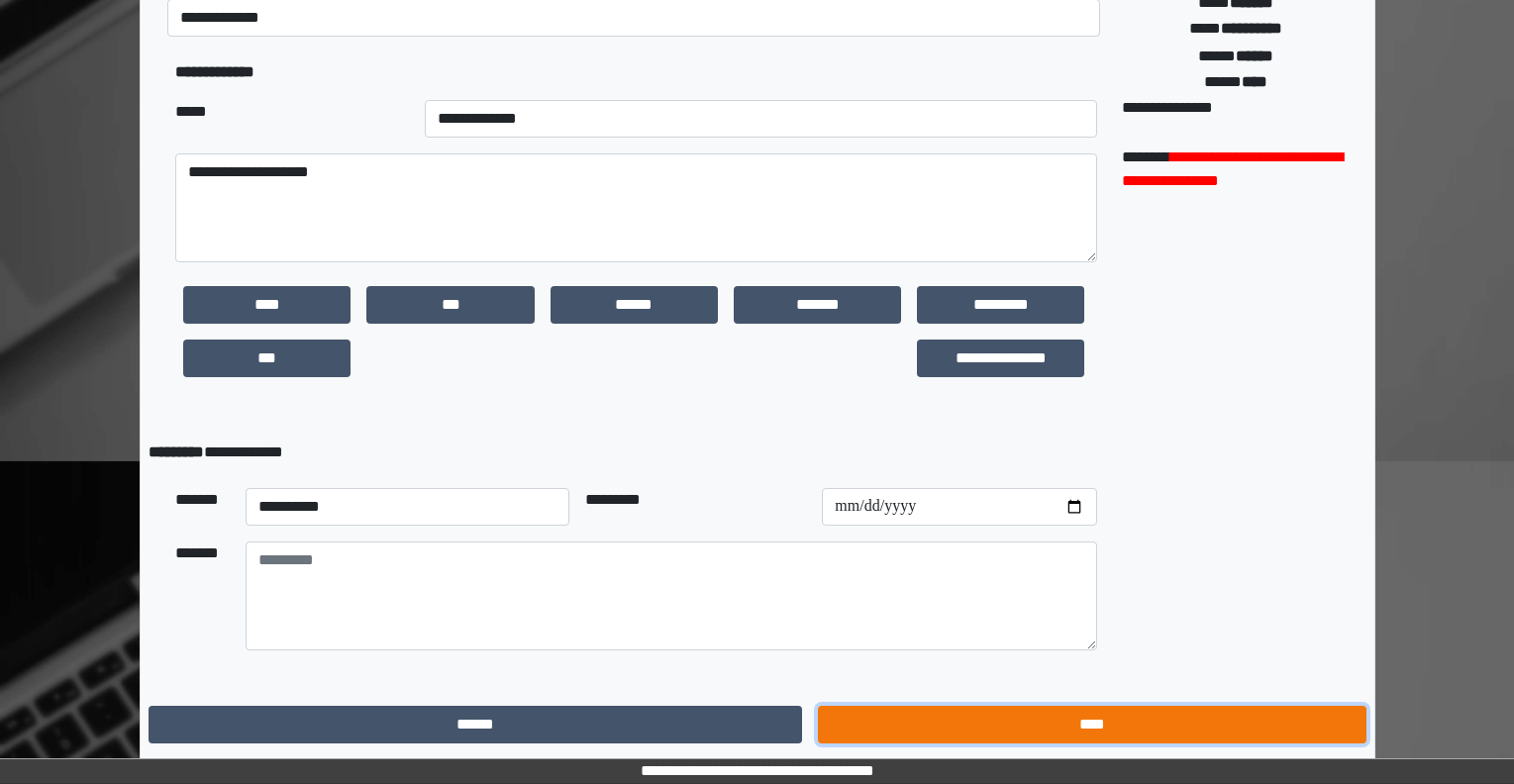 click on "****" at bounding box center (1091, 725) 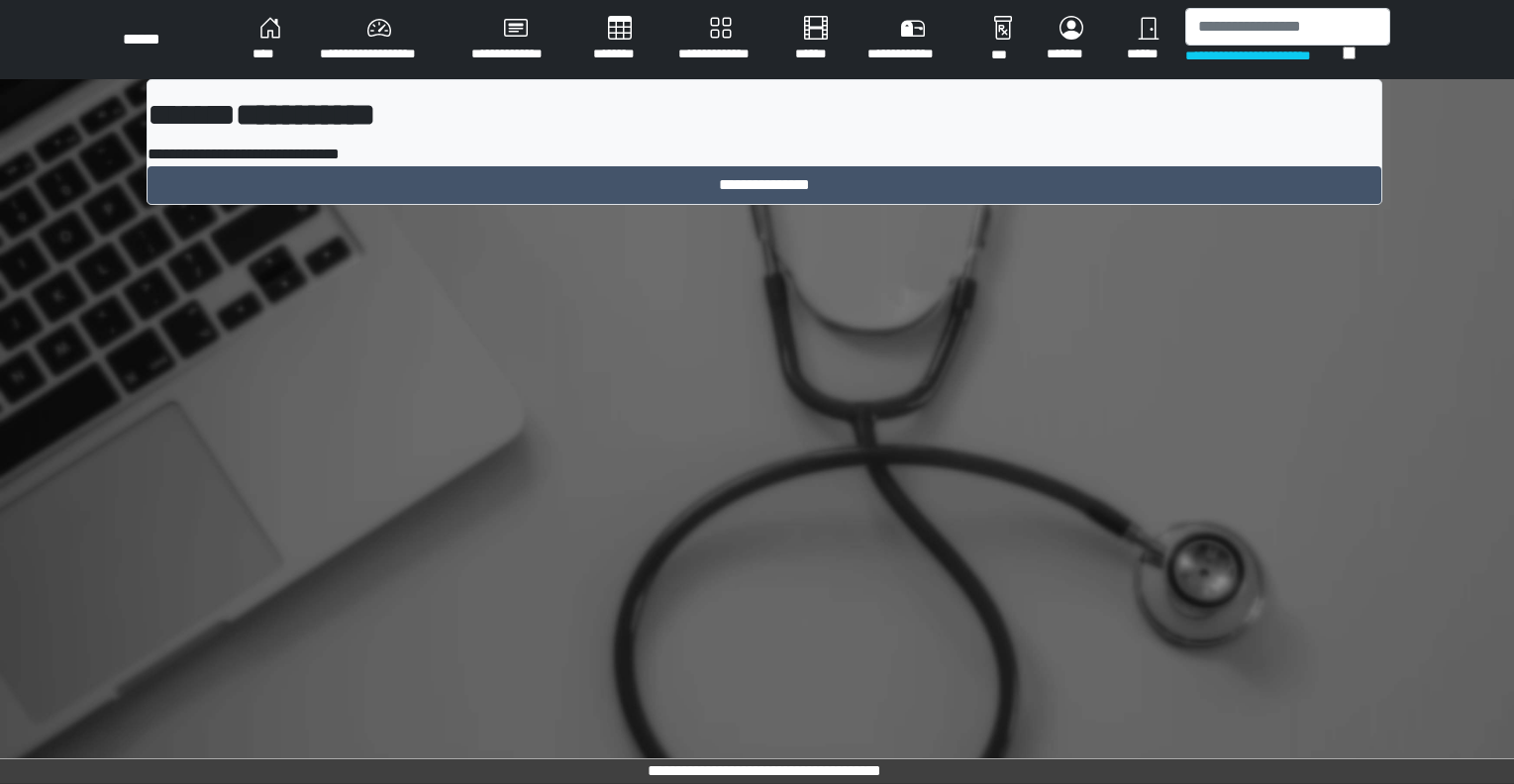 scroll, scrollTop: 0, scrollLeft: 0, axis: both 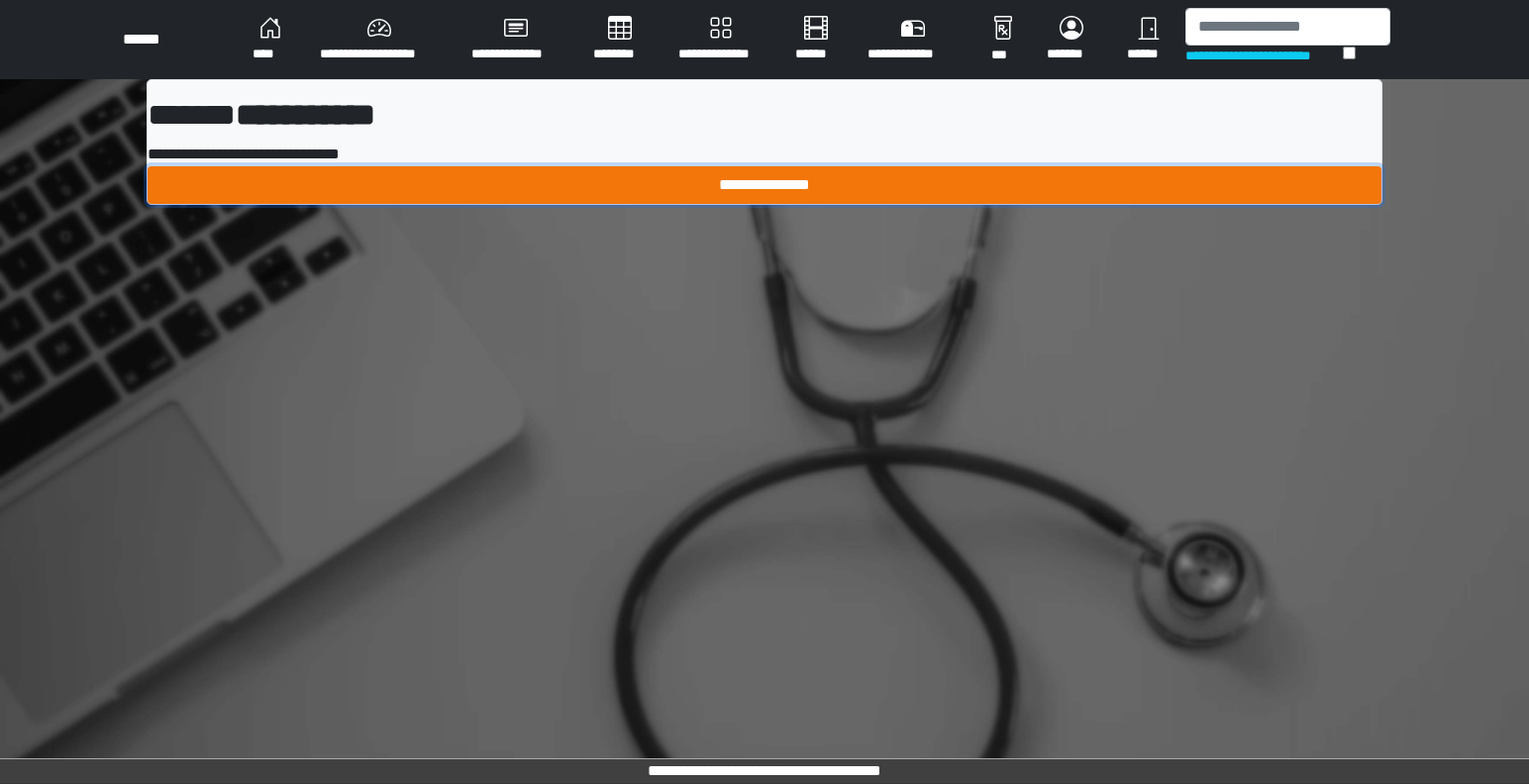 click on "**********" at bounding box center (764, 185) 